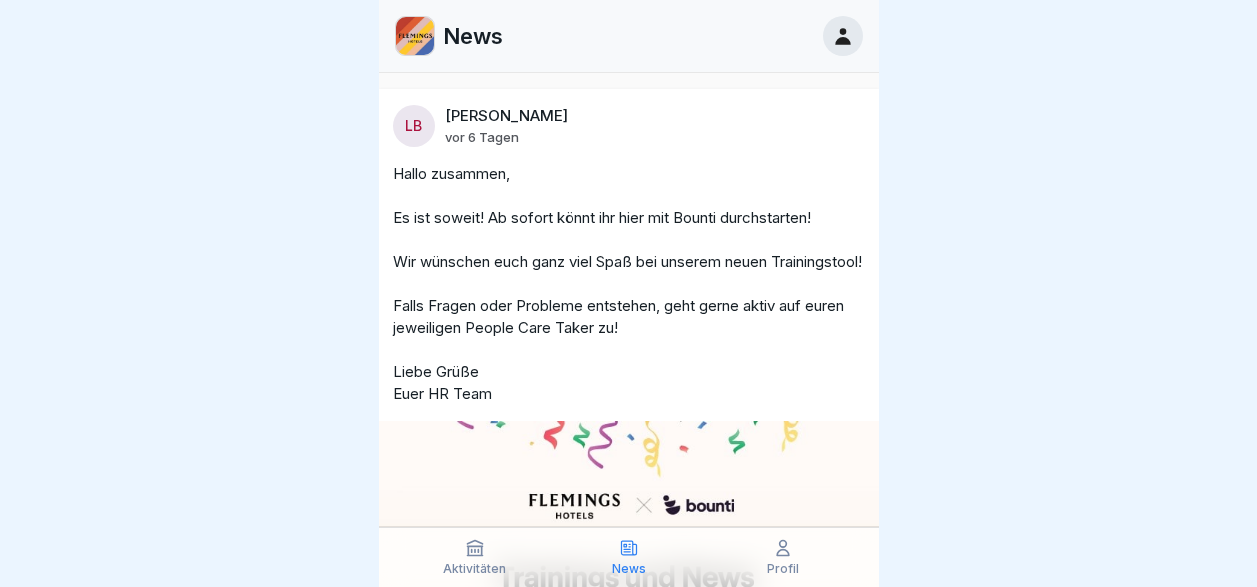 scroll, scrollTop: 0, scrollLeft: 0, axis: both 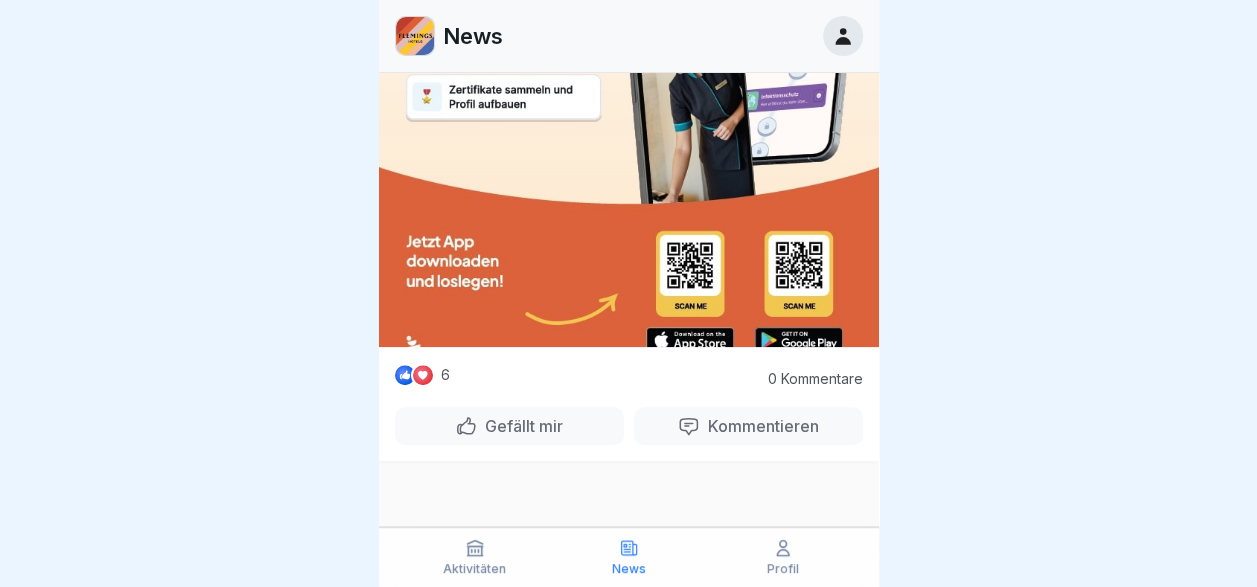 click on "Profil" at bounding box center (783, 569) 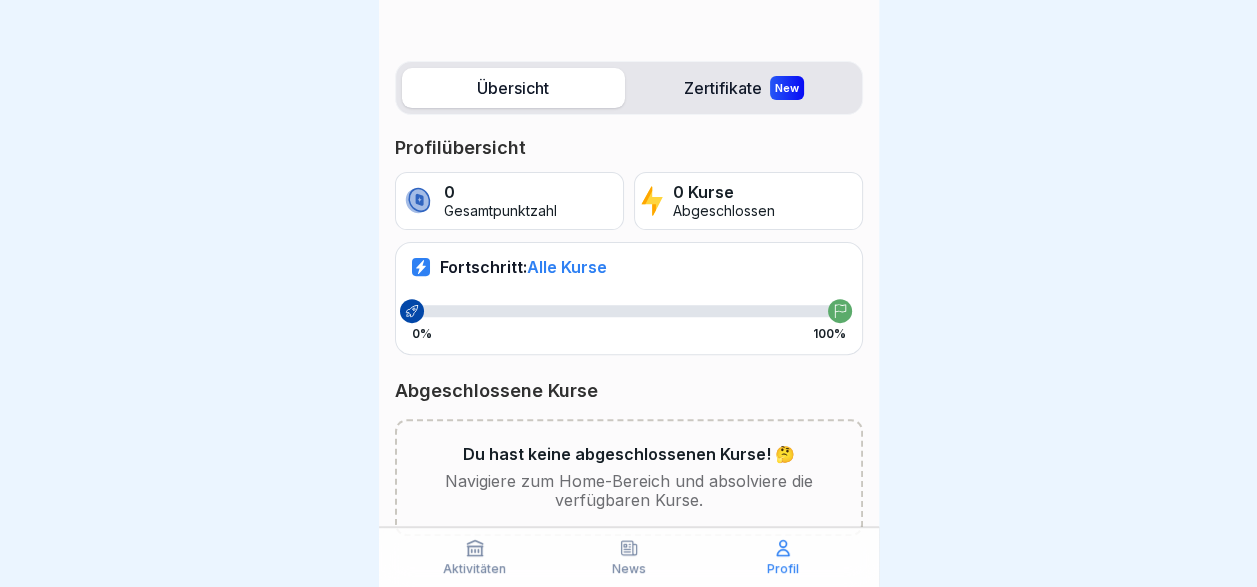 scroll, scrollTop: 246, scrollLeft: 0, axis: vertical 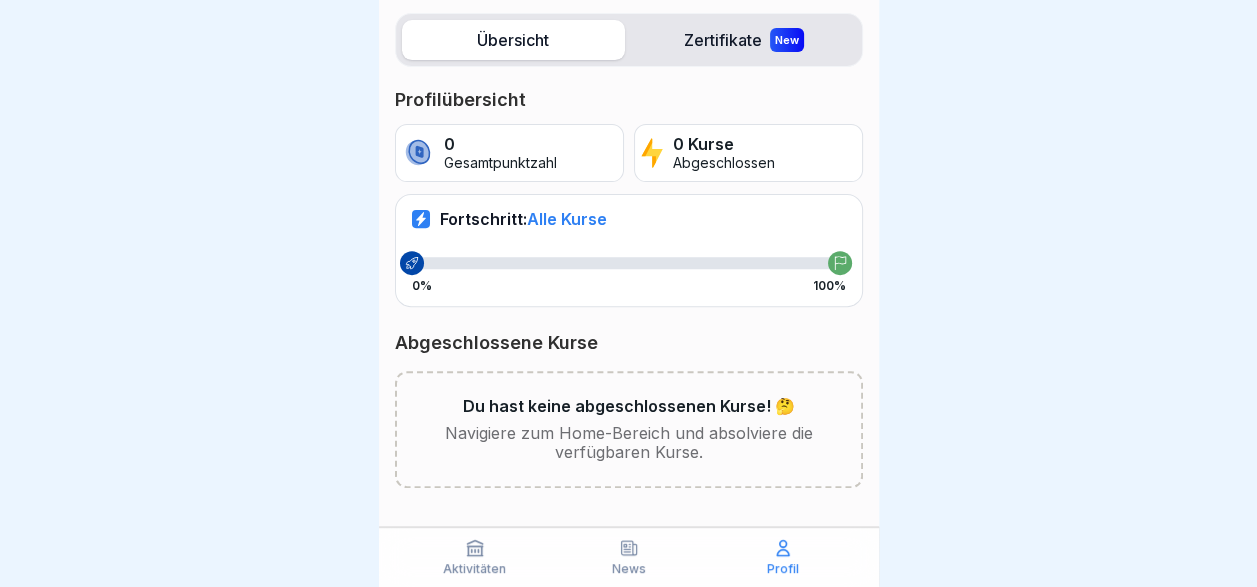 click on "Aktivitäten" at bounding box center [474, 569] 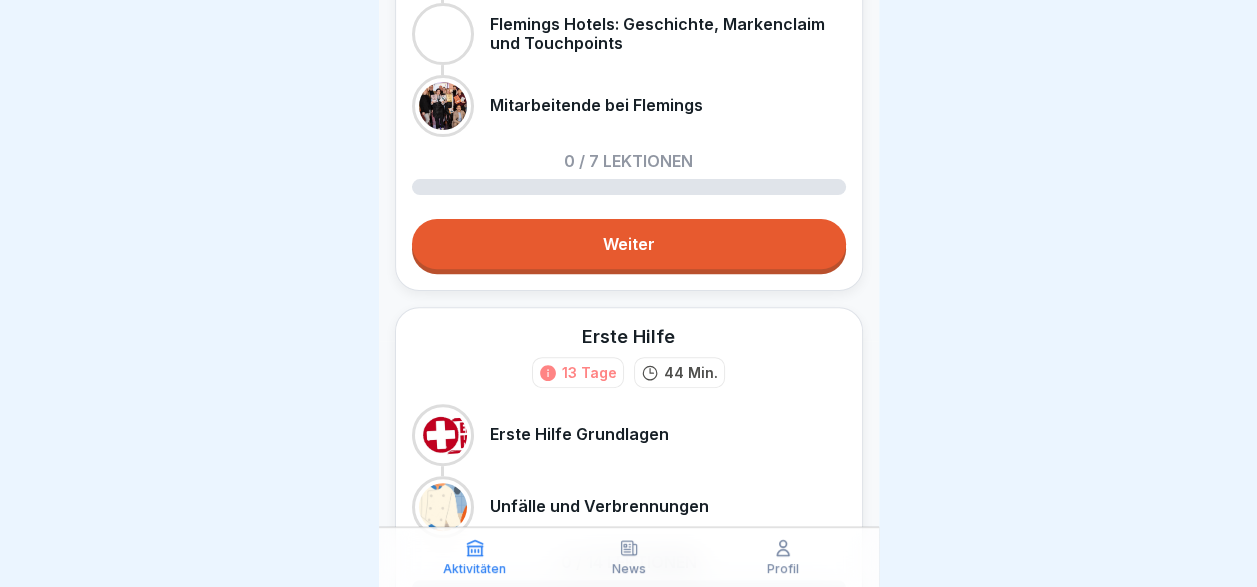 scroll, scrollTop: 0, scrollLeft: 0, axis: both 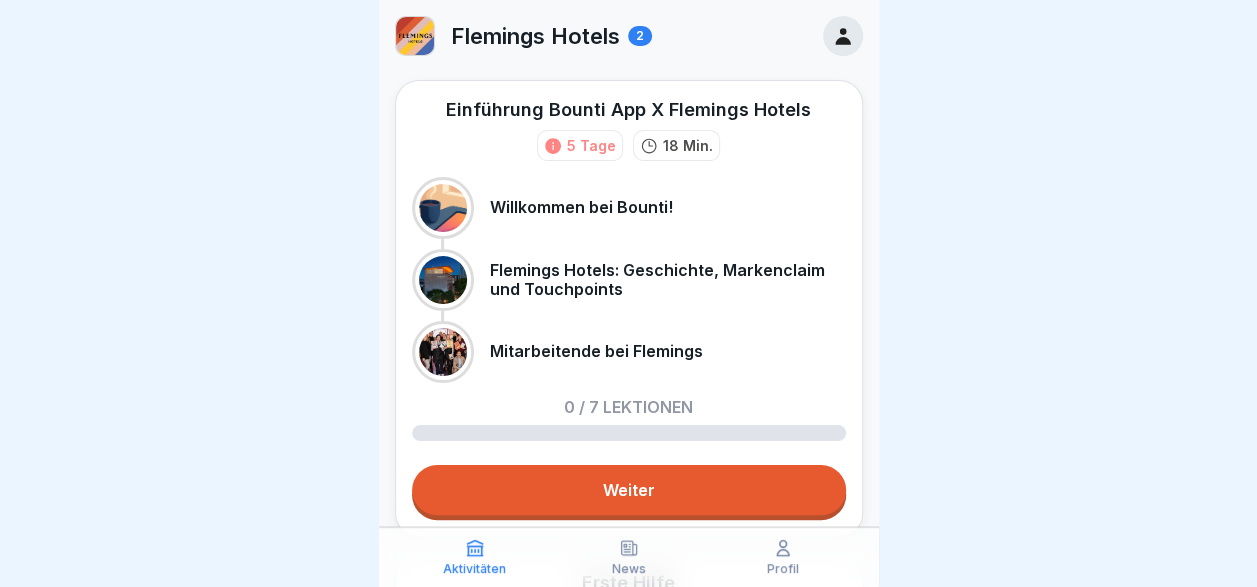 click on "0 / 7 Lektionen" at bounding box center (628, 407) 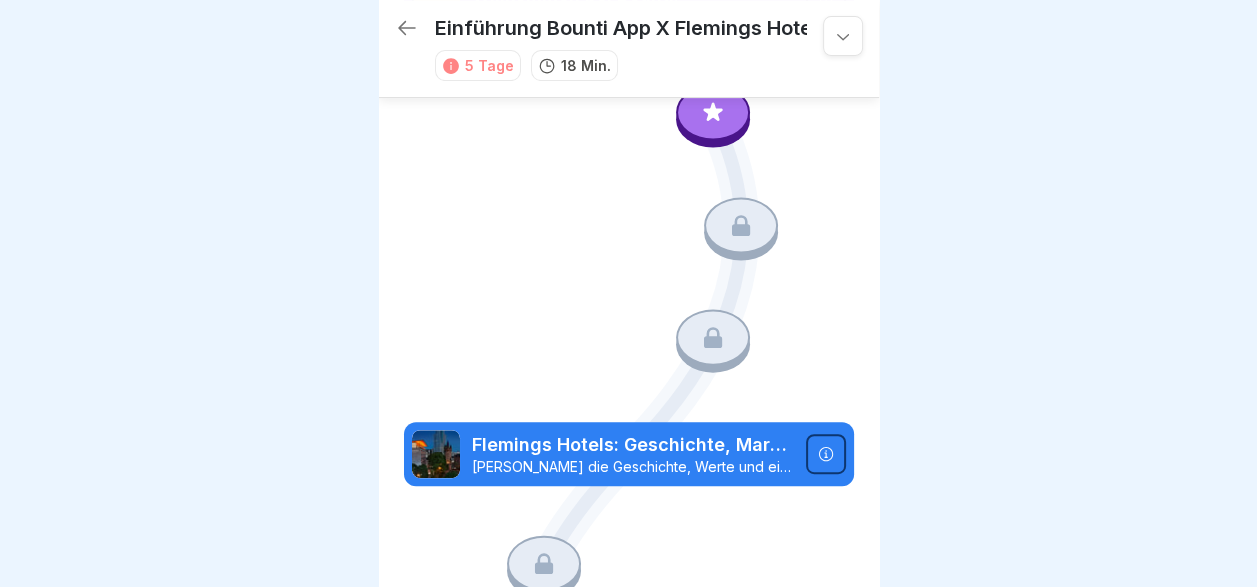 scroll, scrollTop: 0, scrollLeft: 0, axis: both 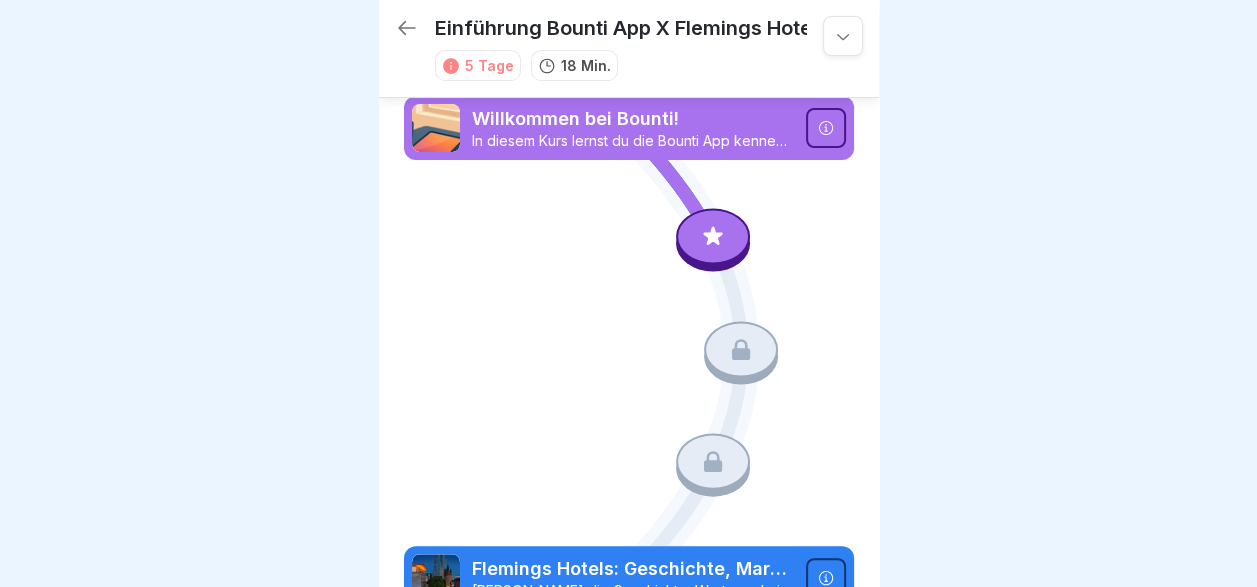 click 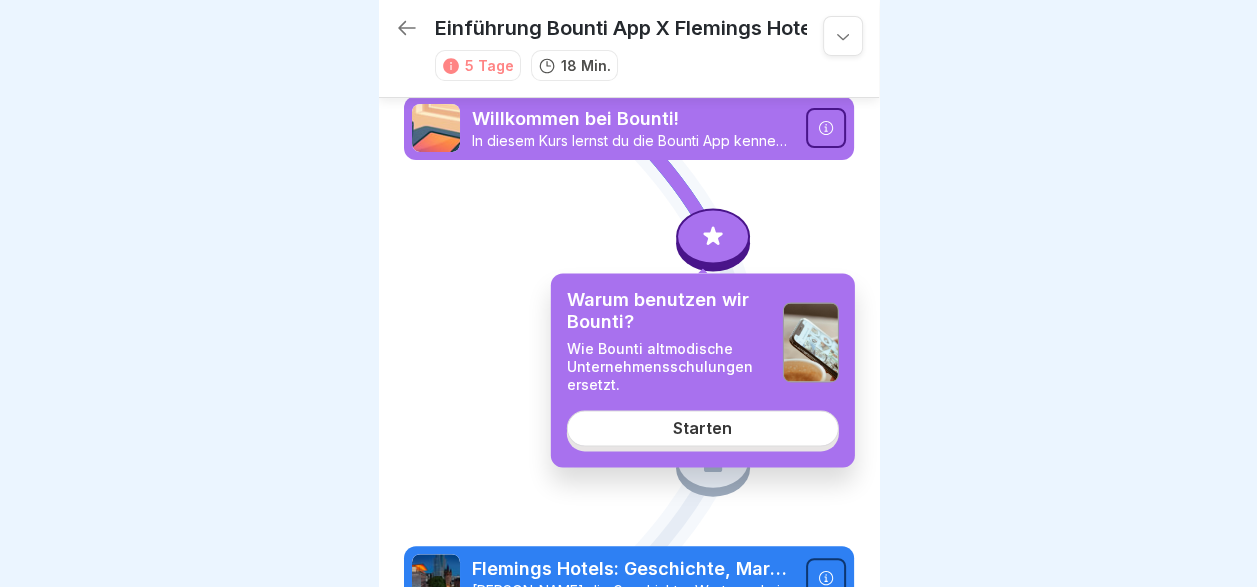 click on "Starten" at bounding box center [702, 429] 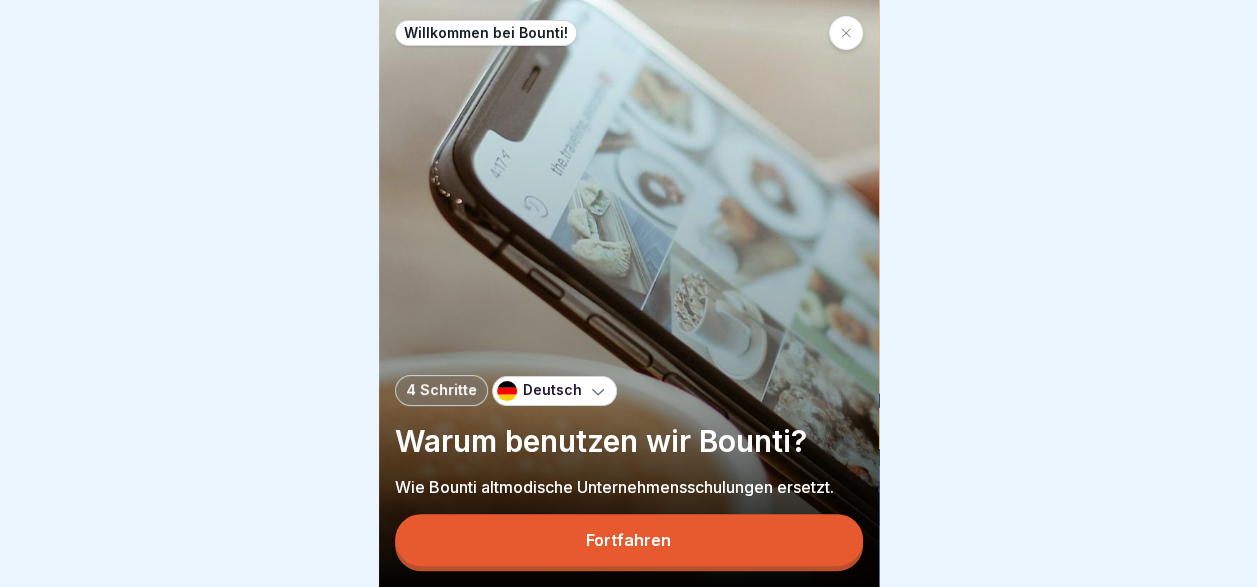 scroll, scrollTop: 15, scrollLeft: 0, axis: vertical 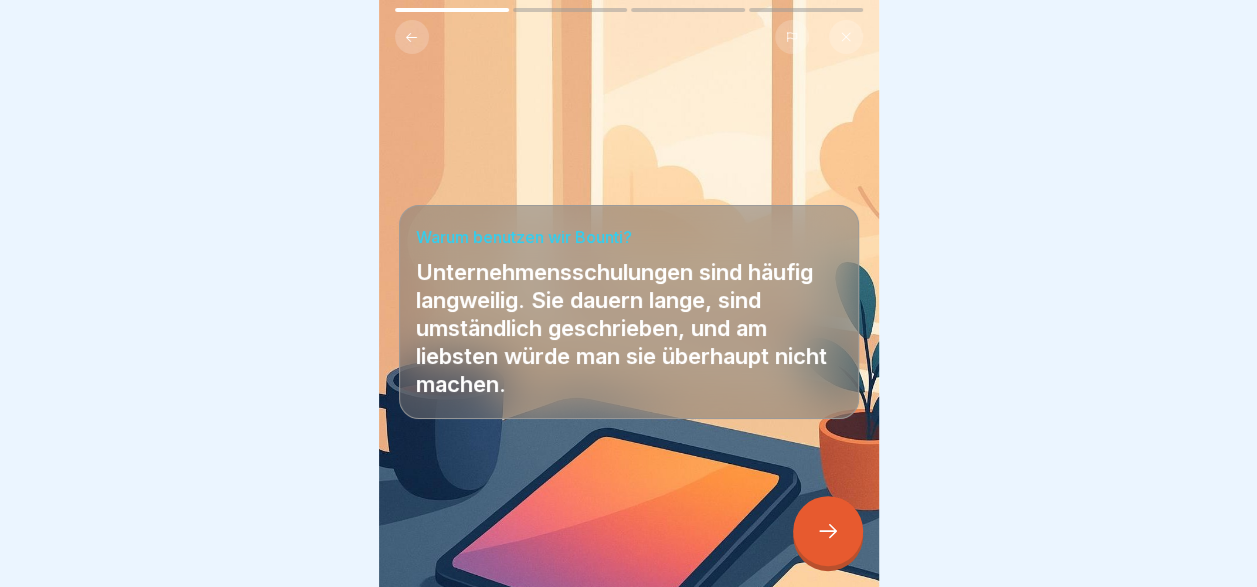click at bounding box center [828, 531] 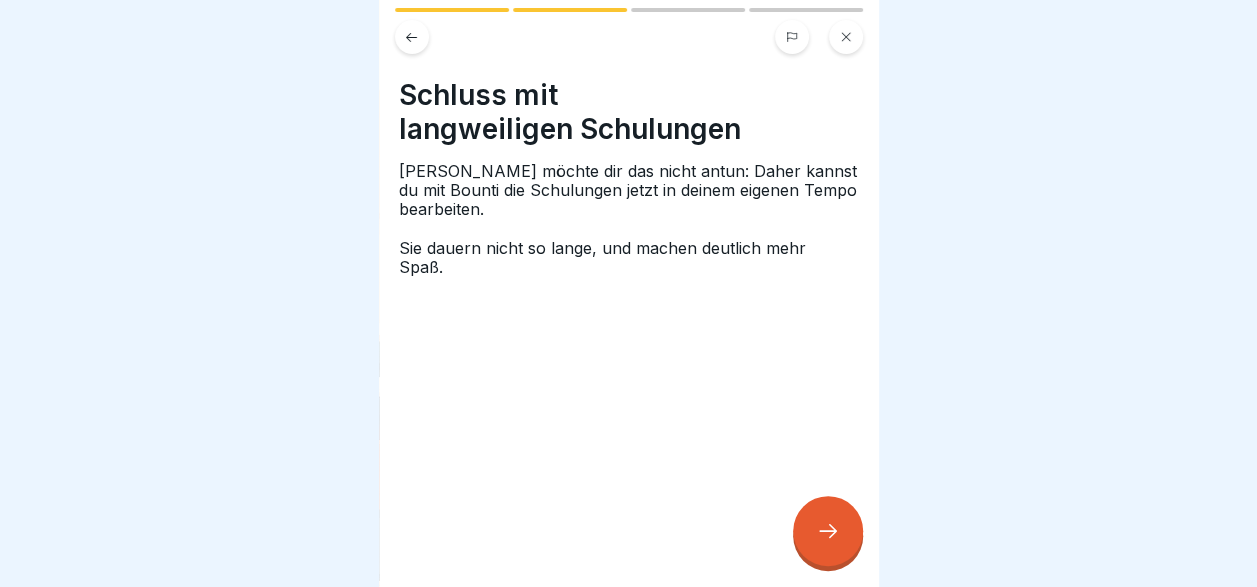 click at bounding box center (828, 531) 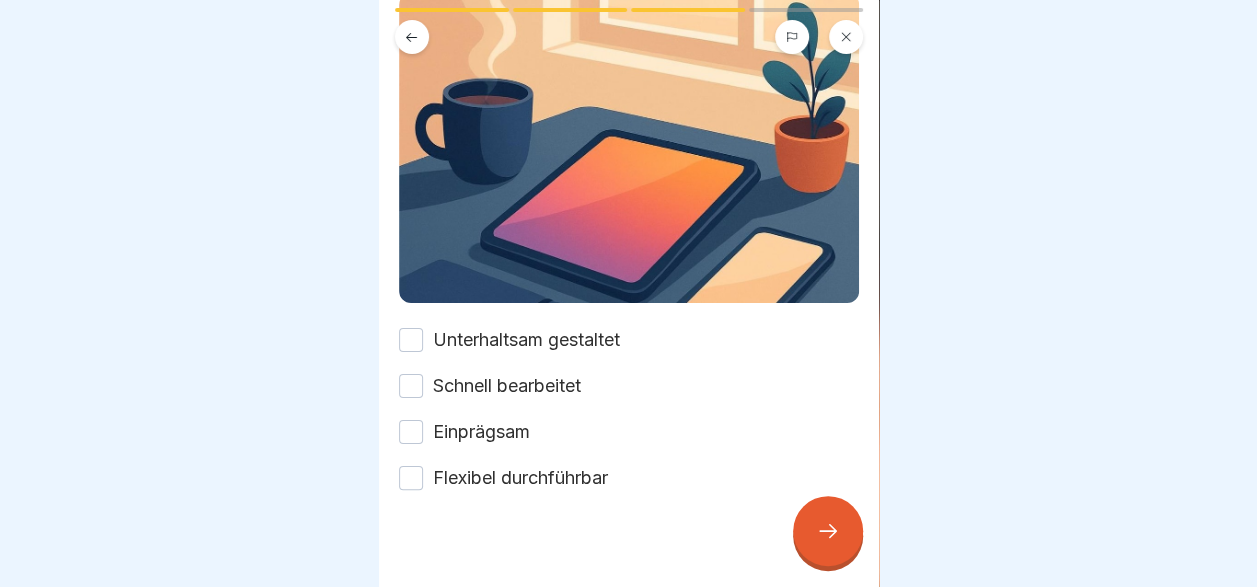 scroll, scrollTop: 196, scrollLeft: 0, axis: vertical 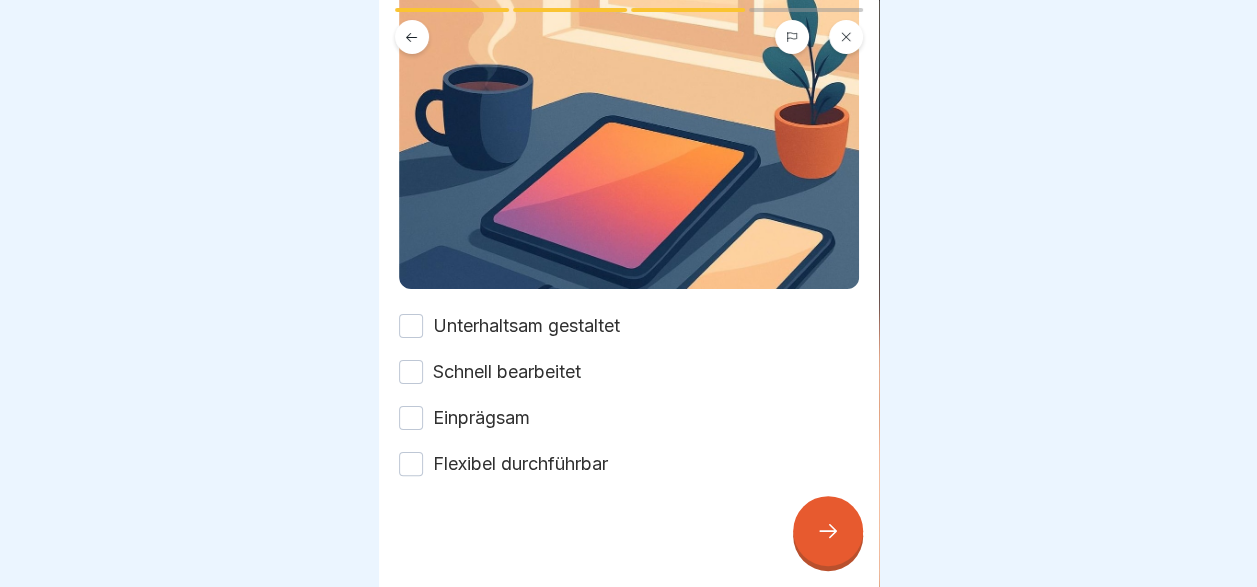 click on "Unterhaltsam gestaltet" at bounding box center [411, 326] 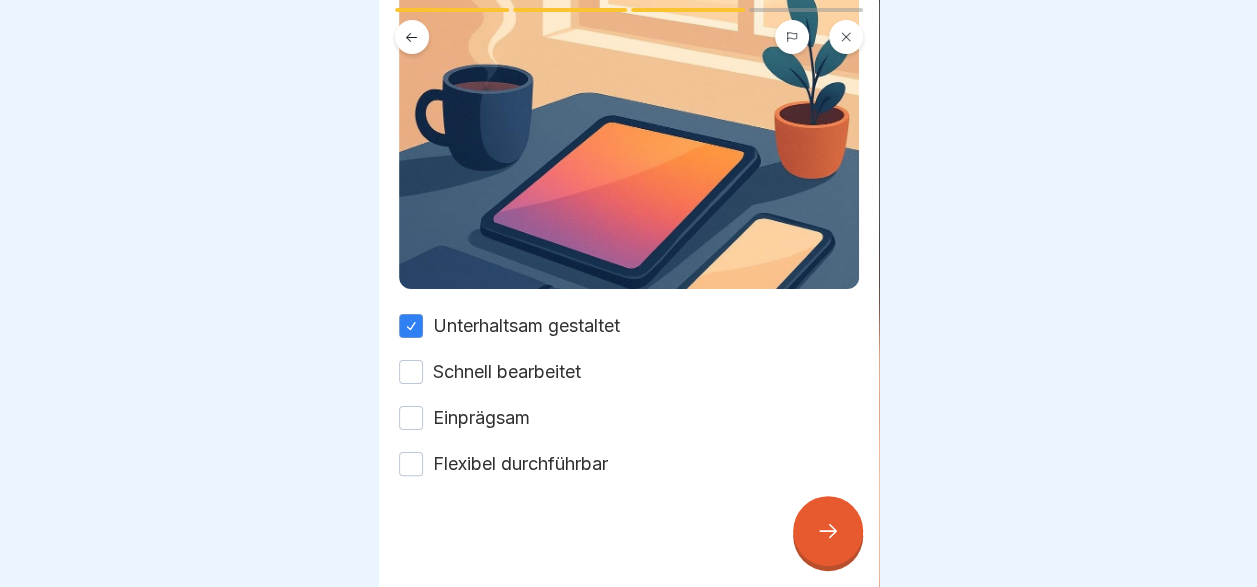 click on "Schnell bearbeitet" at bounding box center [411, 372] 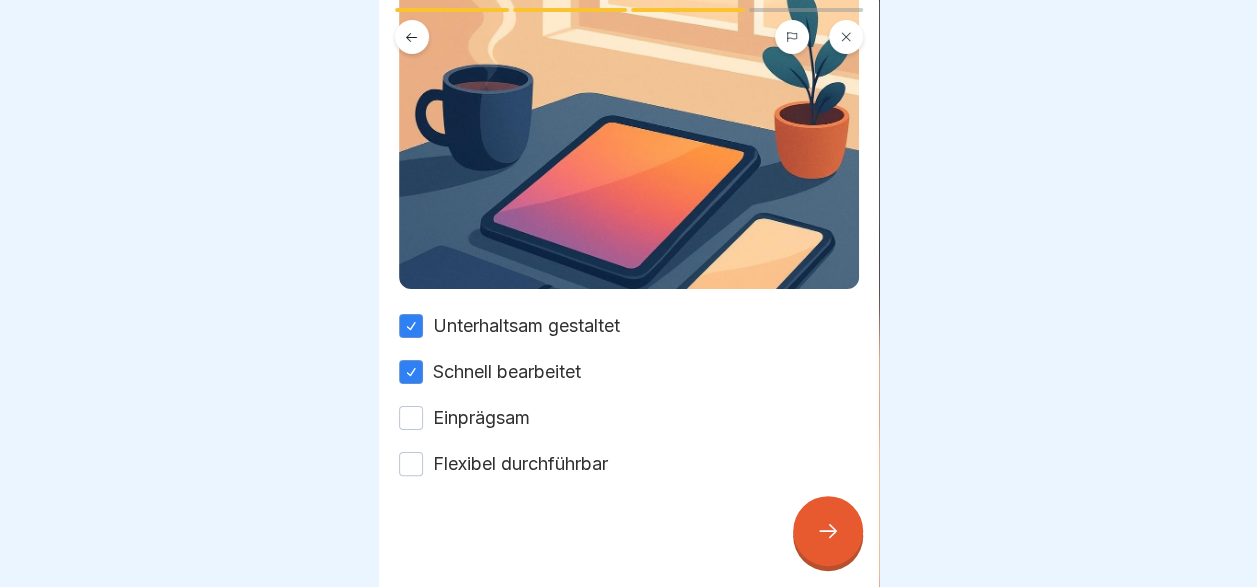 click on "Einprägsam" at bounding box center (411, 418) 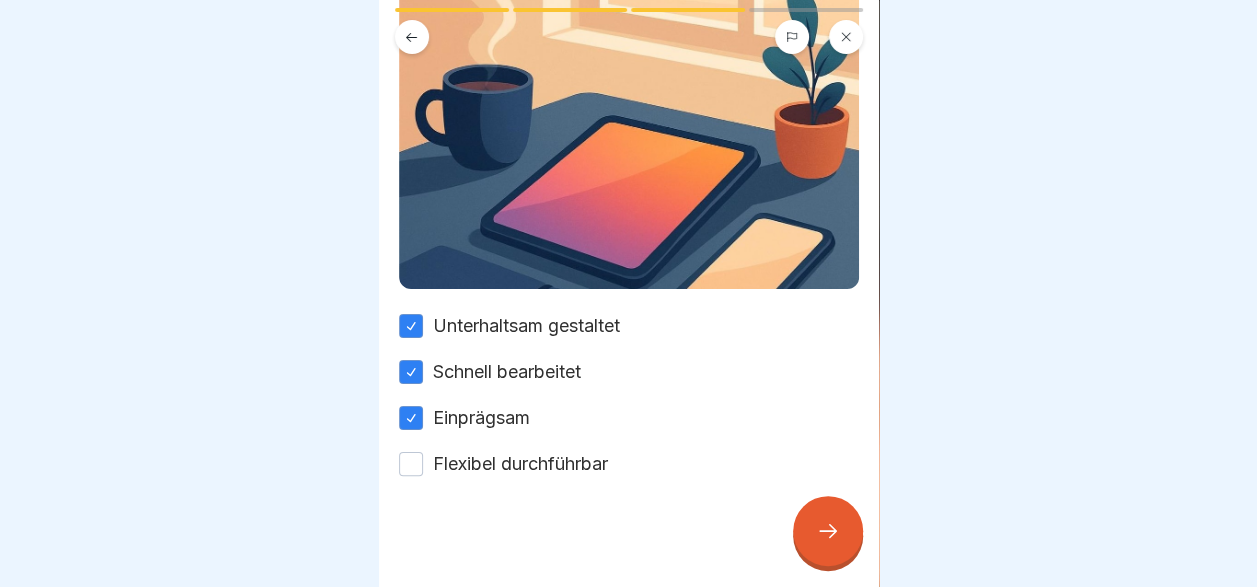 click on "Flexibel durchführbar" at bounding box center (411, 464) 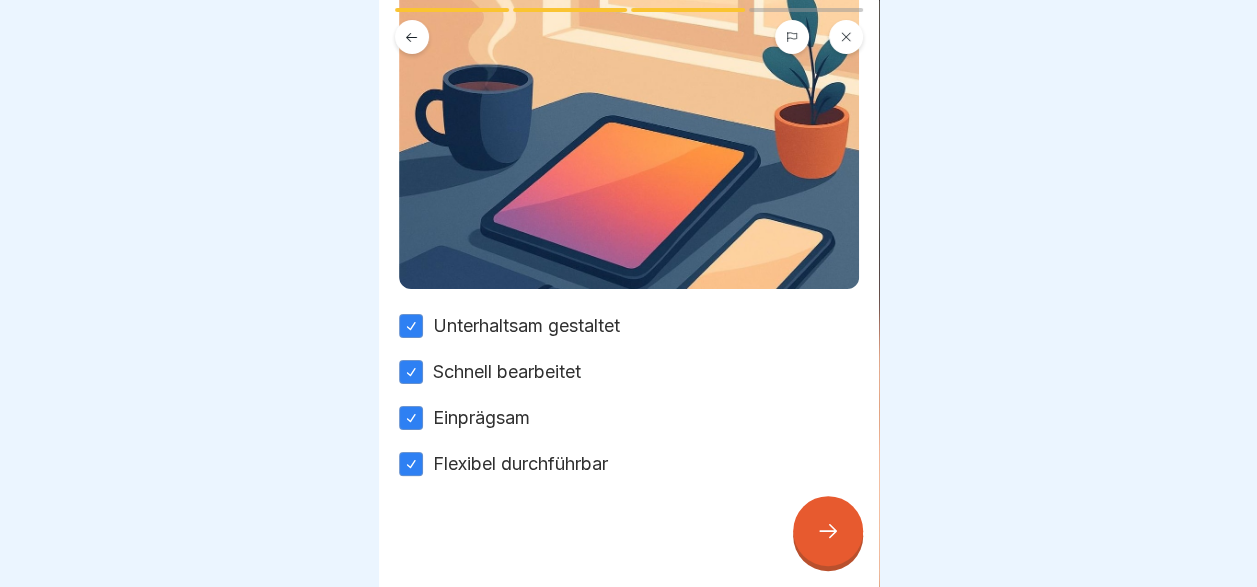 click at bounding box center (828, 531) 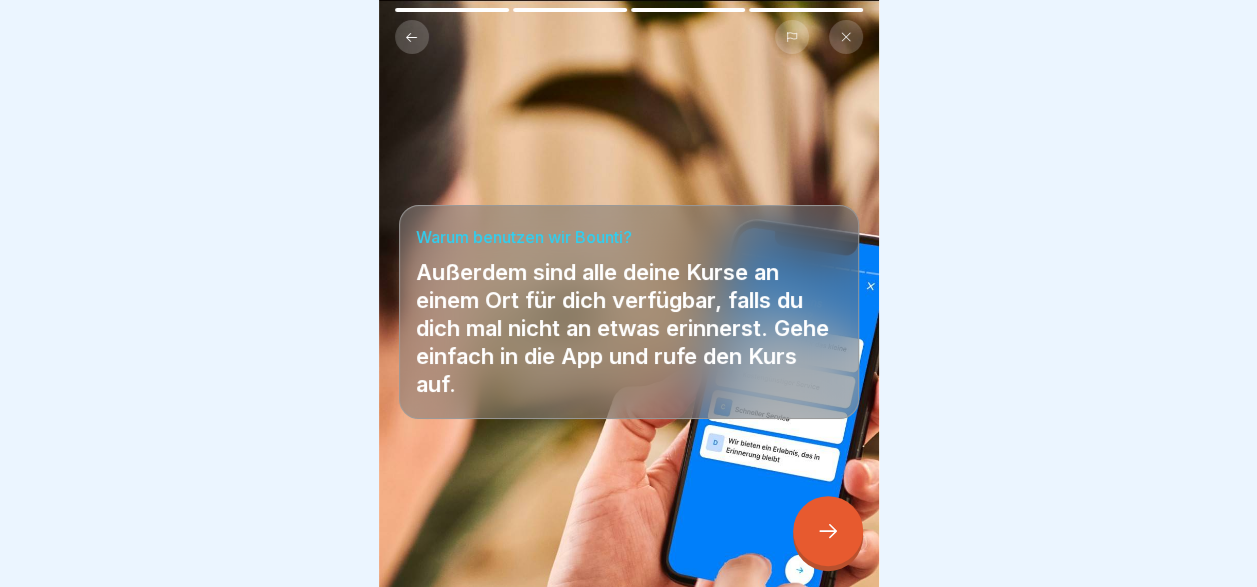 click 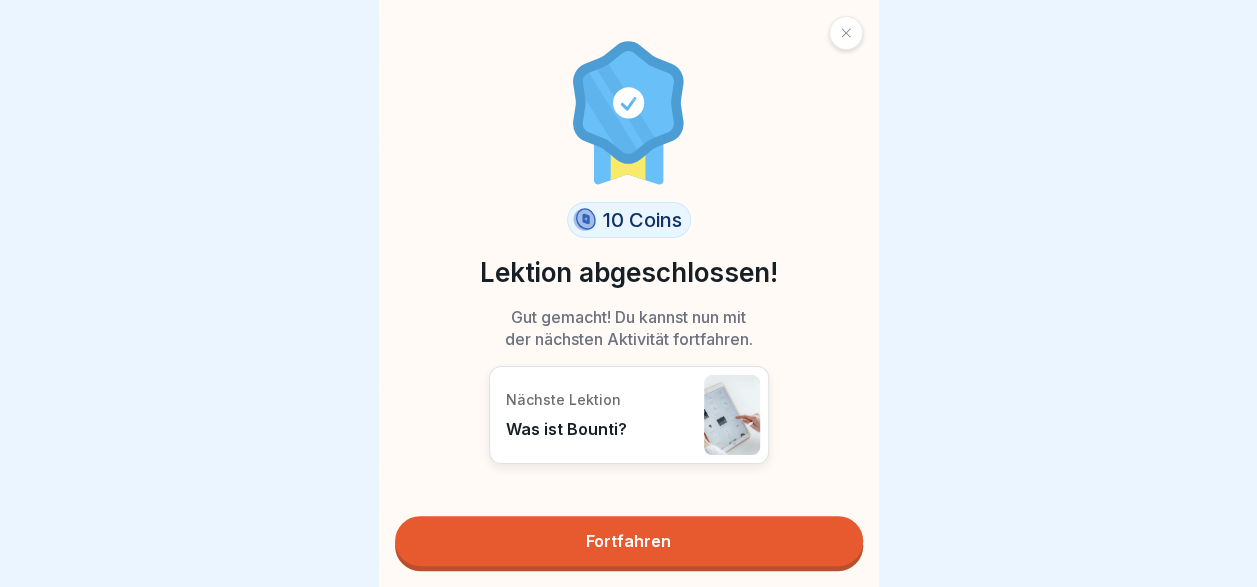 click on "Fortfahren" at bounding box center (629, 541) 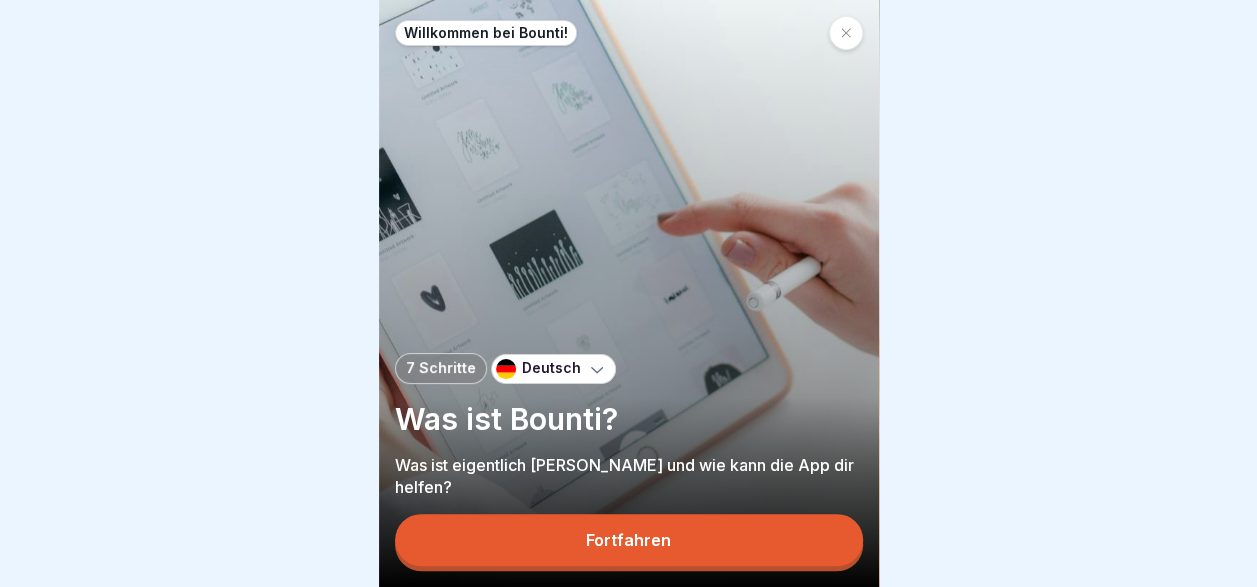 click on "Fortfahren" at bounding box center (629, 540) 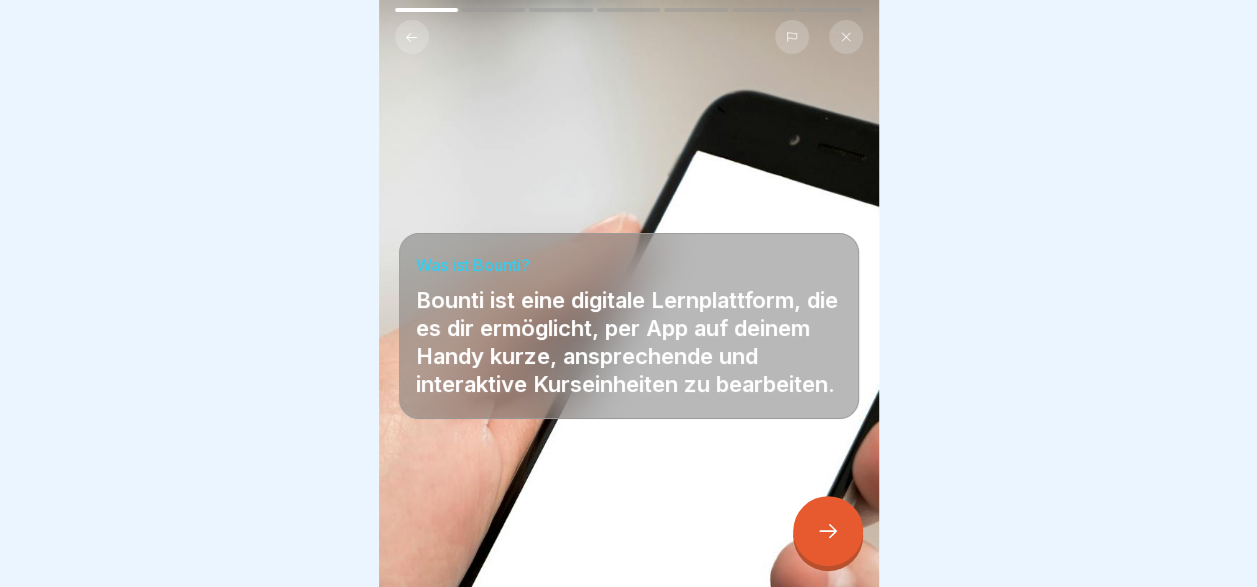 click 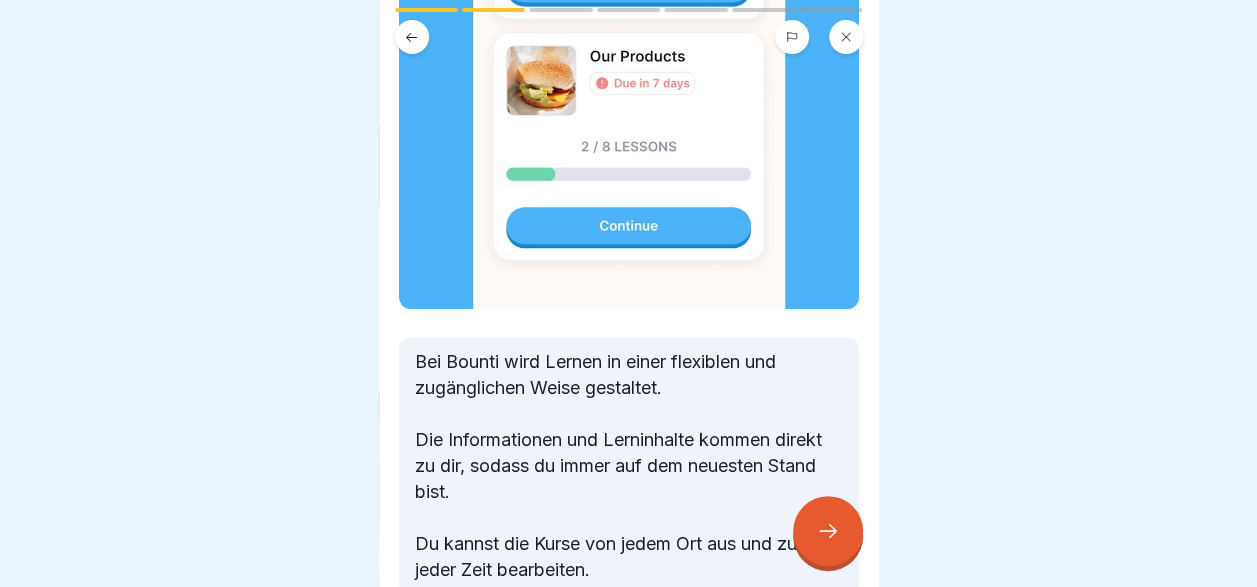 scroll, scrollTop: 500, scrollLeft: 0, axis: vertical 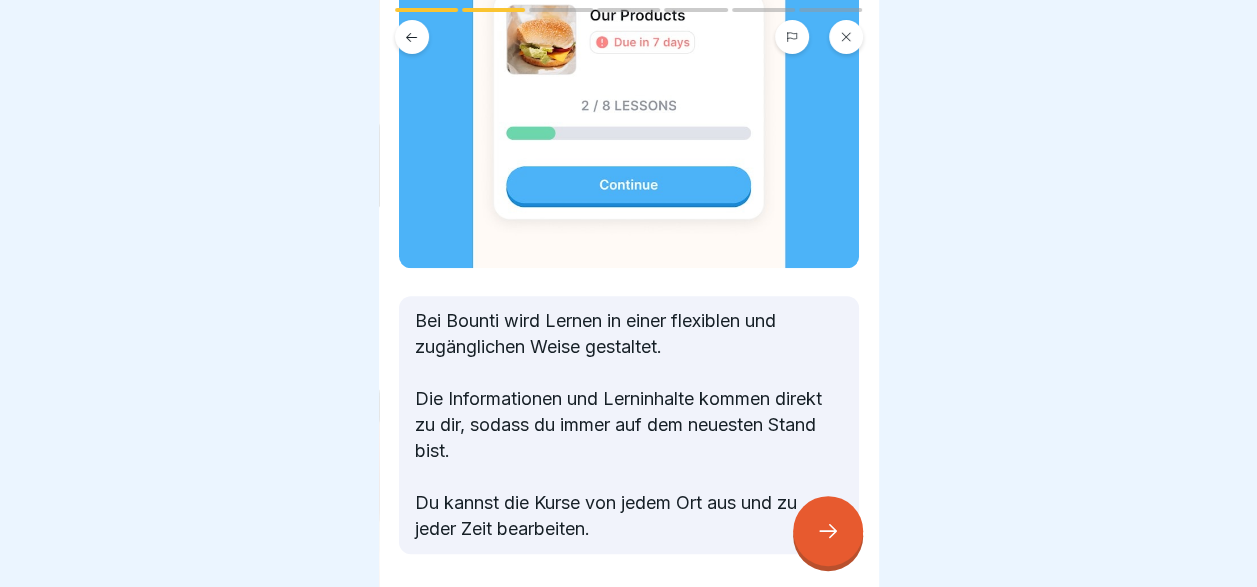click 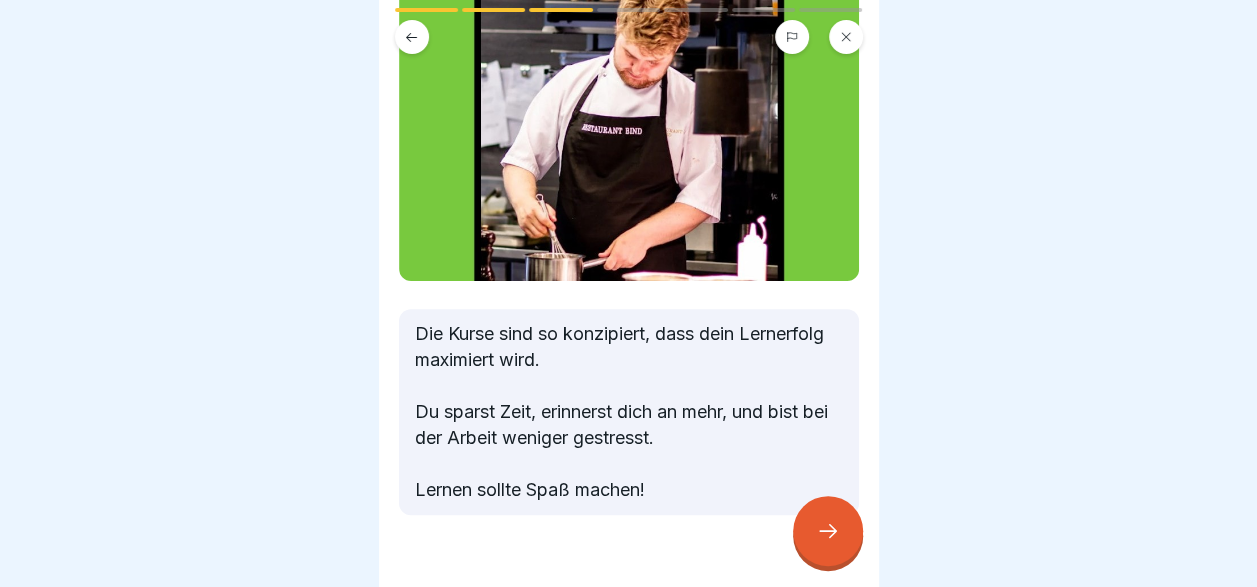 scroll, scrollTop: 576, scrollLeft: 0, axis: vertical 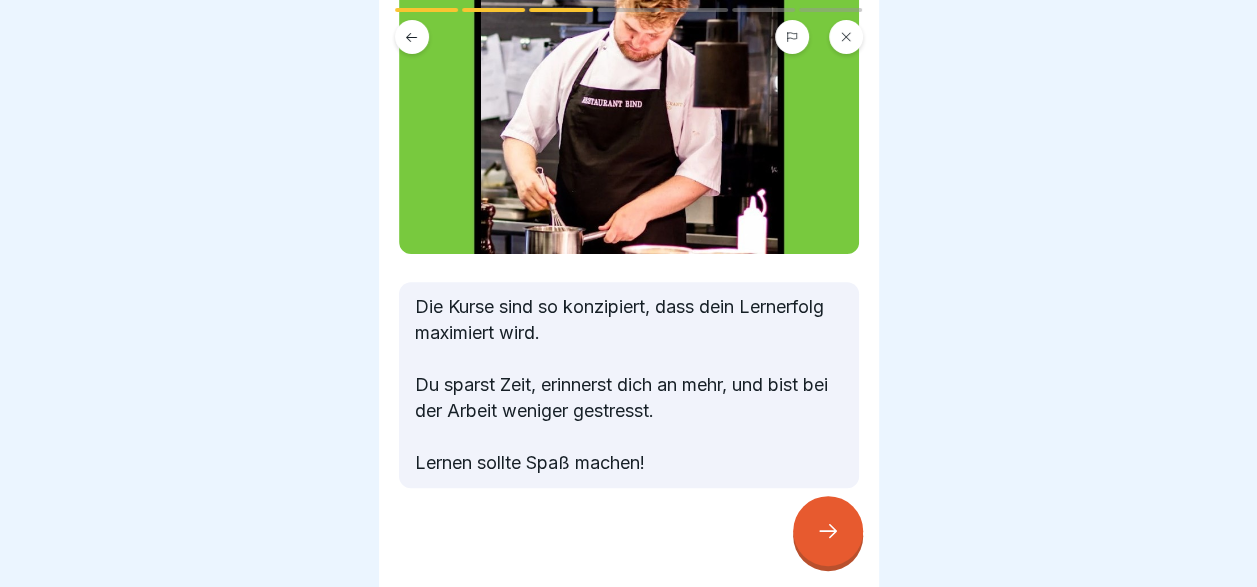 click 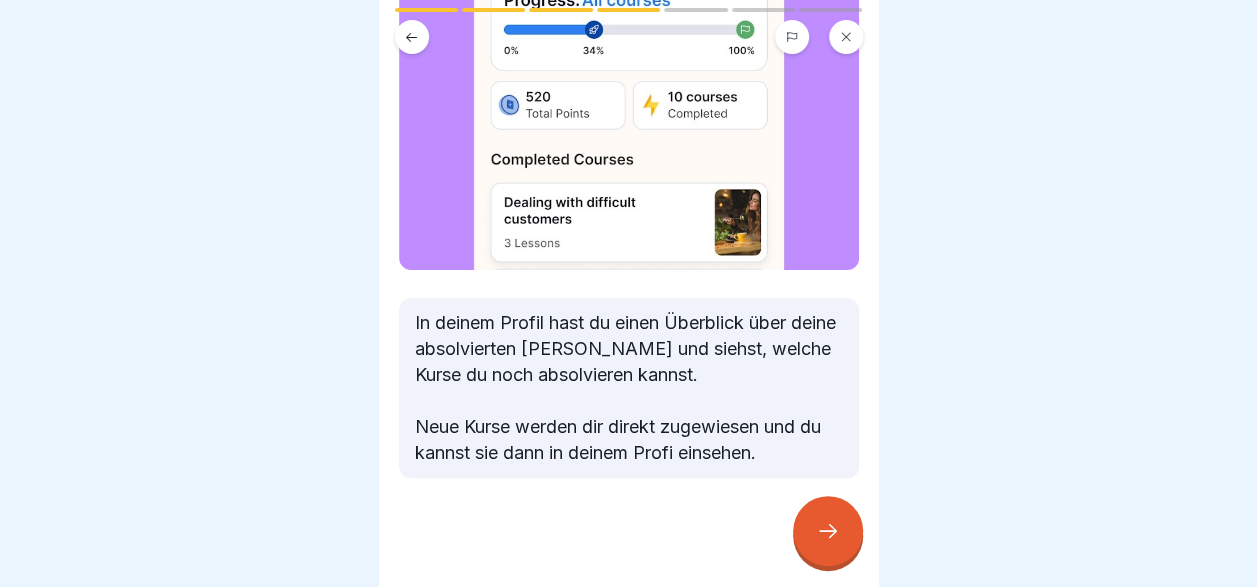 scroll, scrollTop: 500, scrollLeft: 0, axis: vertical 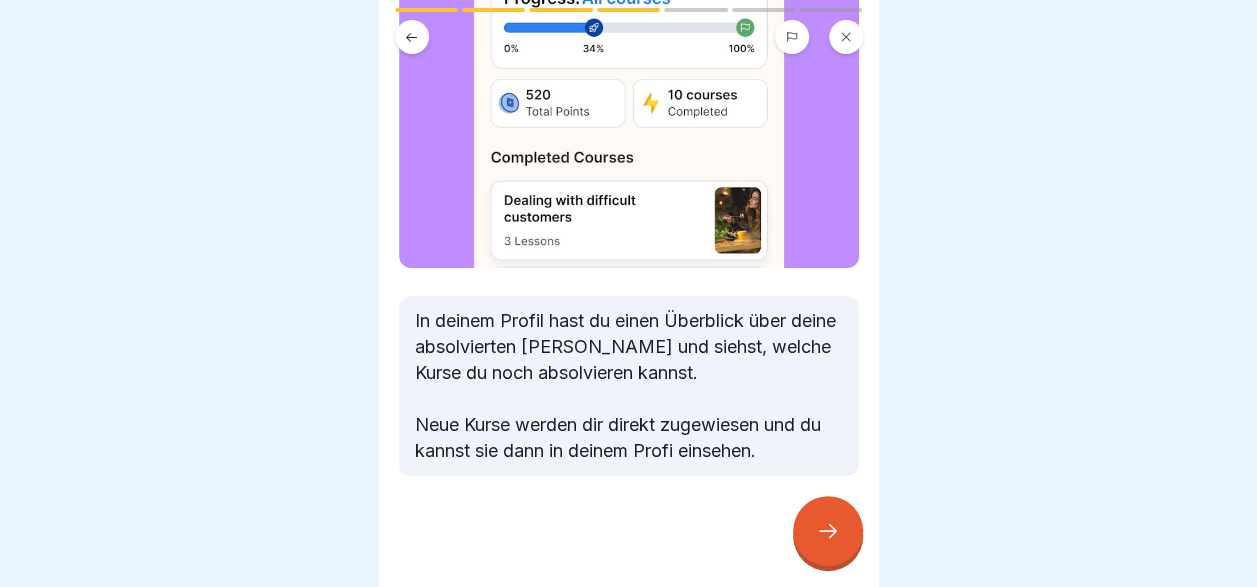 click 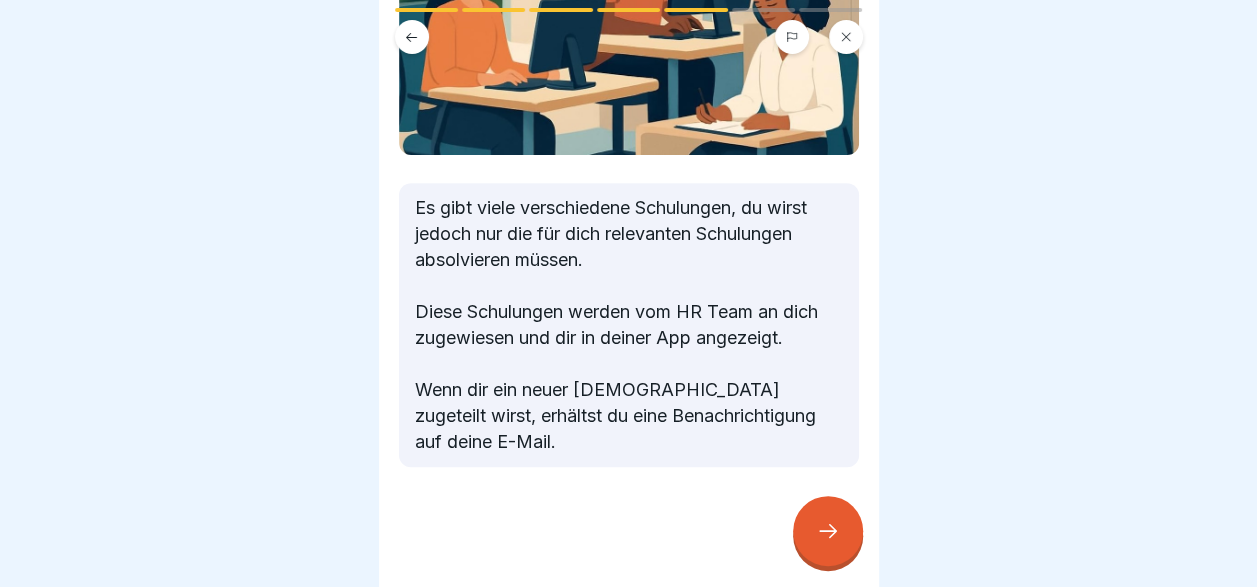 scroll, scrollTop: 409, scrollLeft: 0, axis: vertical 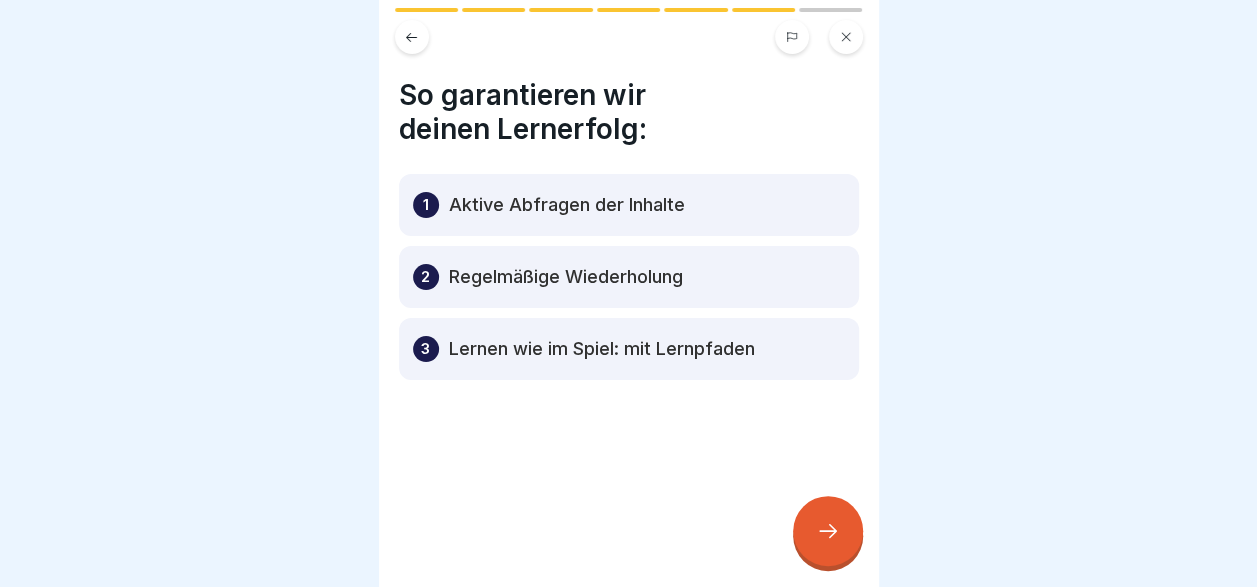 click 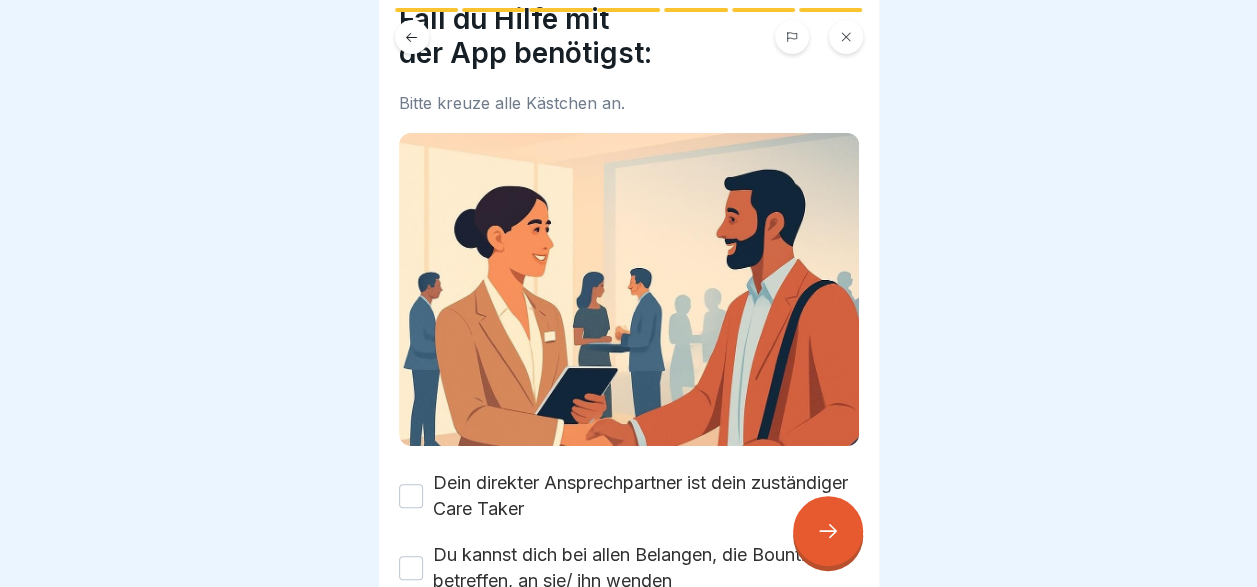 scroll, scrollTop: 193, scrollLeft: 0, axis: vertical 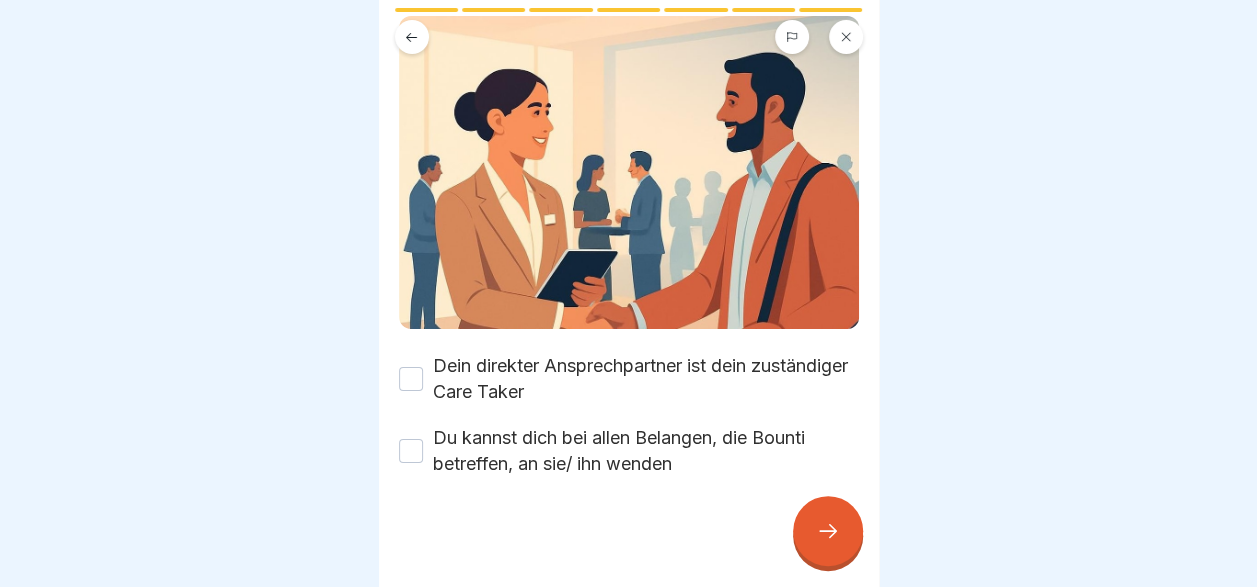 click on "Dein direkter Ansprechpartner ist dein zuständiger Care Taker" at bounding box center (411, 379) 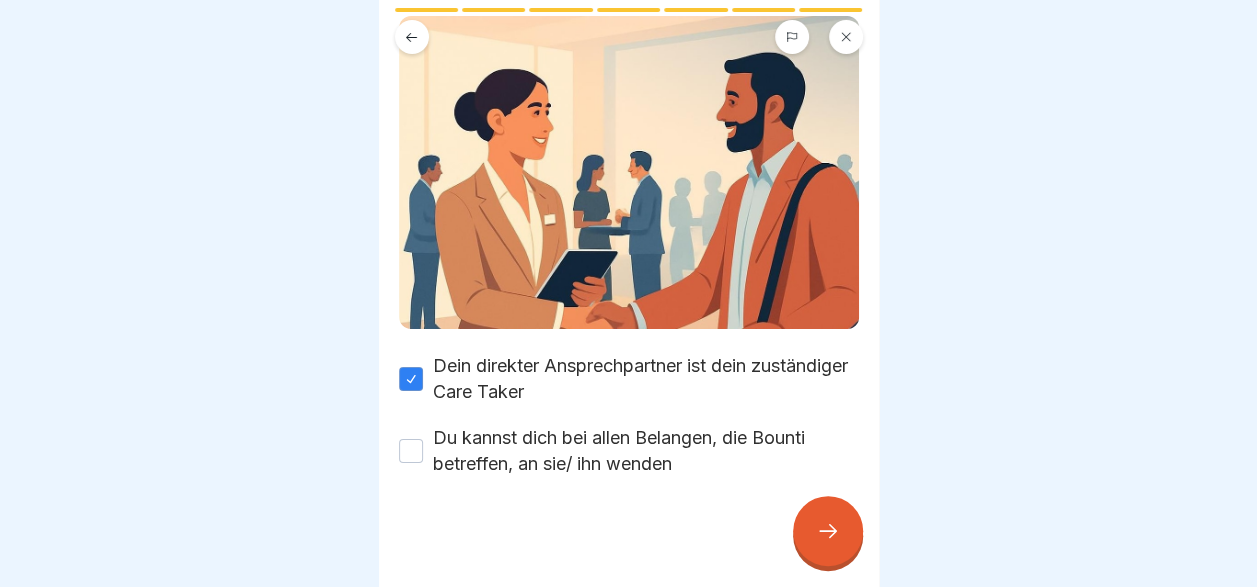 click on "Du kannst  dich bei allen Belangen, die Bounti betreffen, an sie/ ihn wenden" at bounding box center (411, 451) 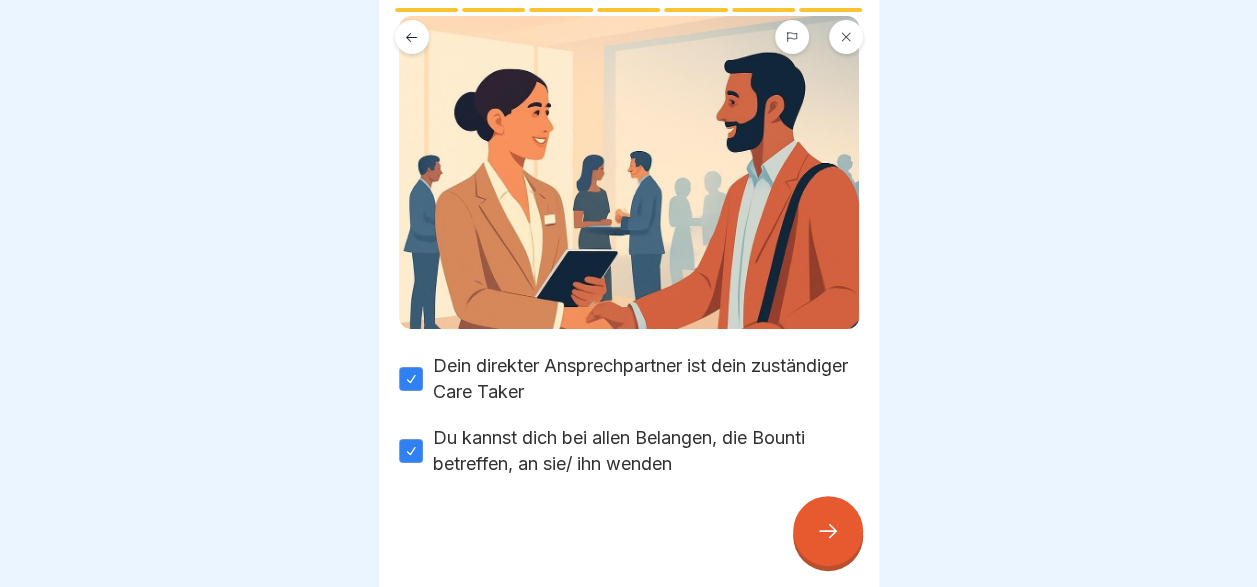 click at bounding box center [828, 531] 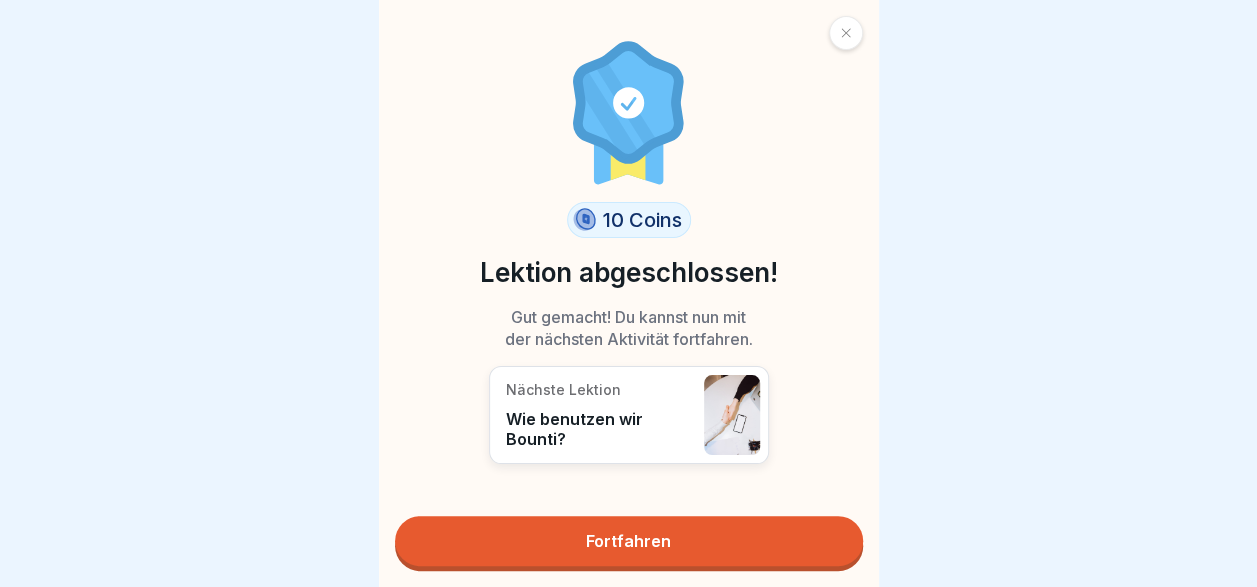 click on "Fortfahren" at bounding box center (629, 541) 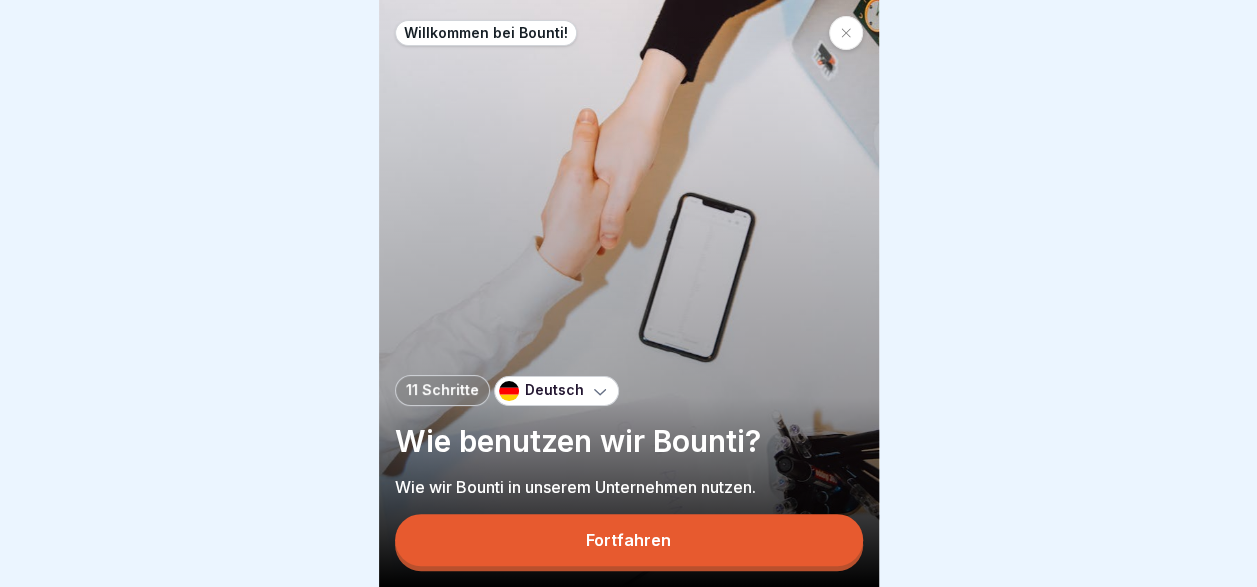 click on "Fortfahren" at bounding box center (628, 540) 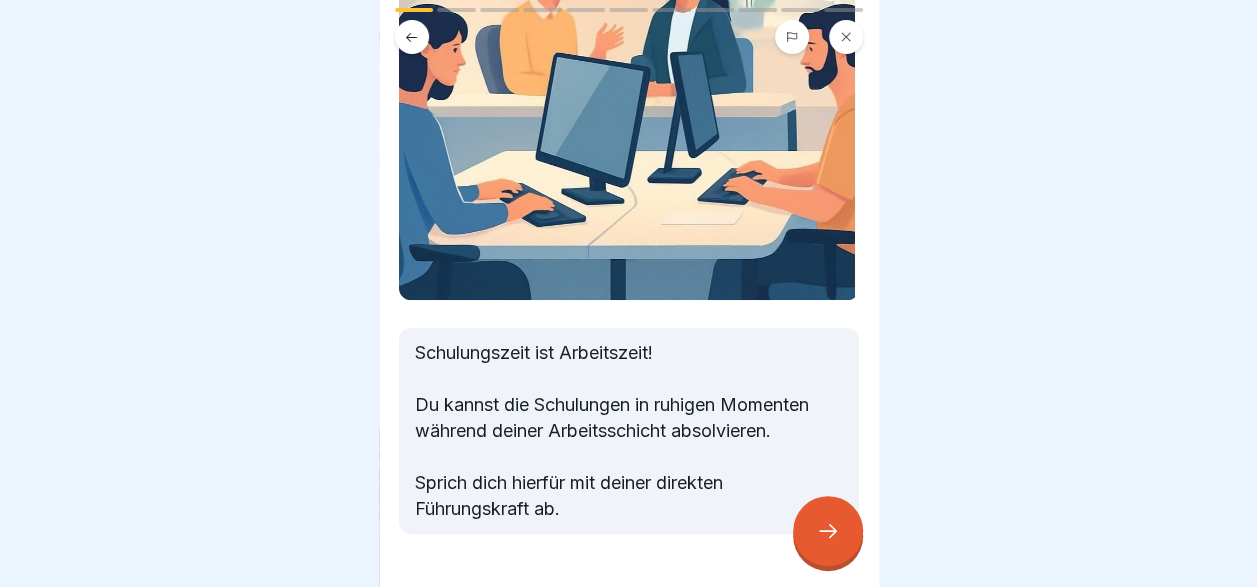 scroll, scrollTop: 300, scrollLeft: 0, axis: vertical 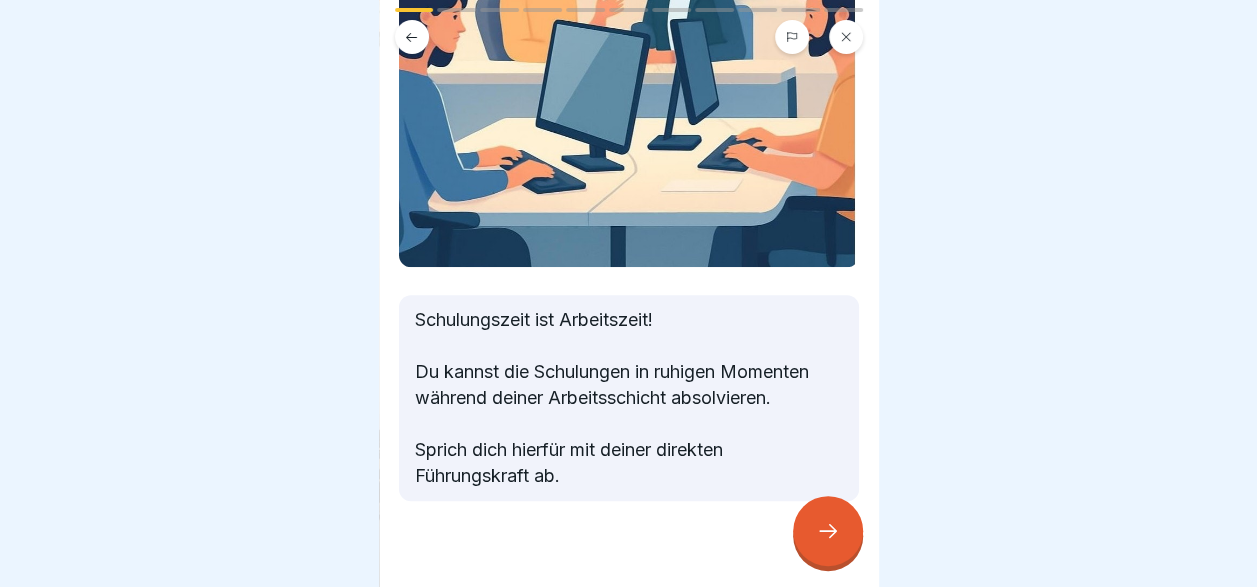 click 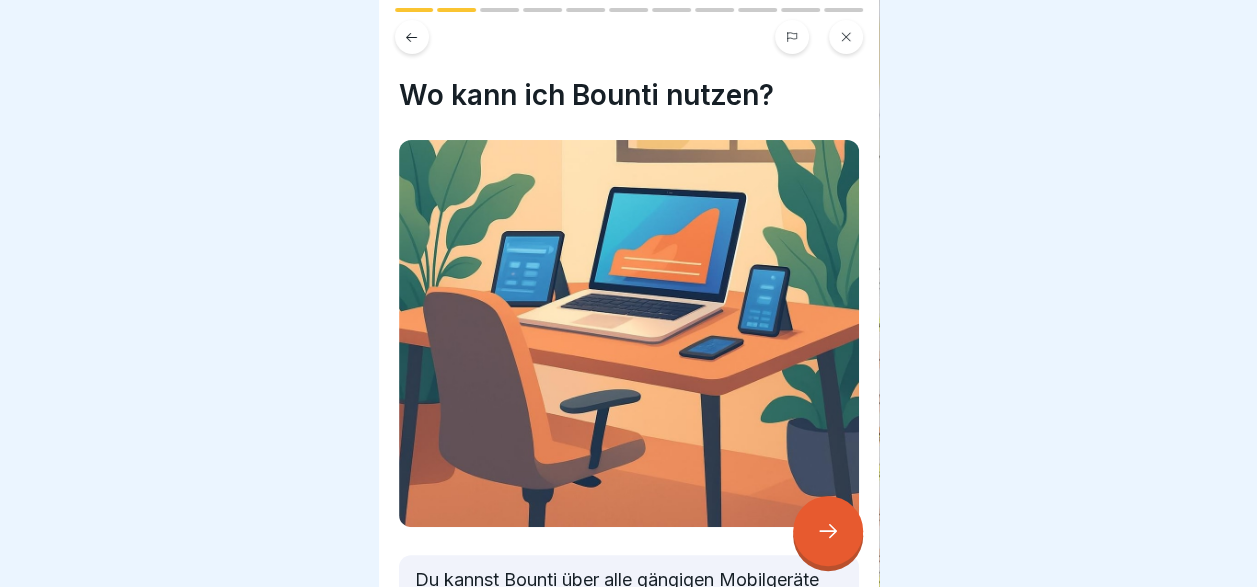 scroll, scrollTop: 300, scrollLeft: 0, axis: vertical 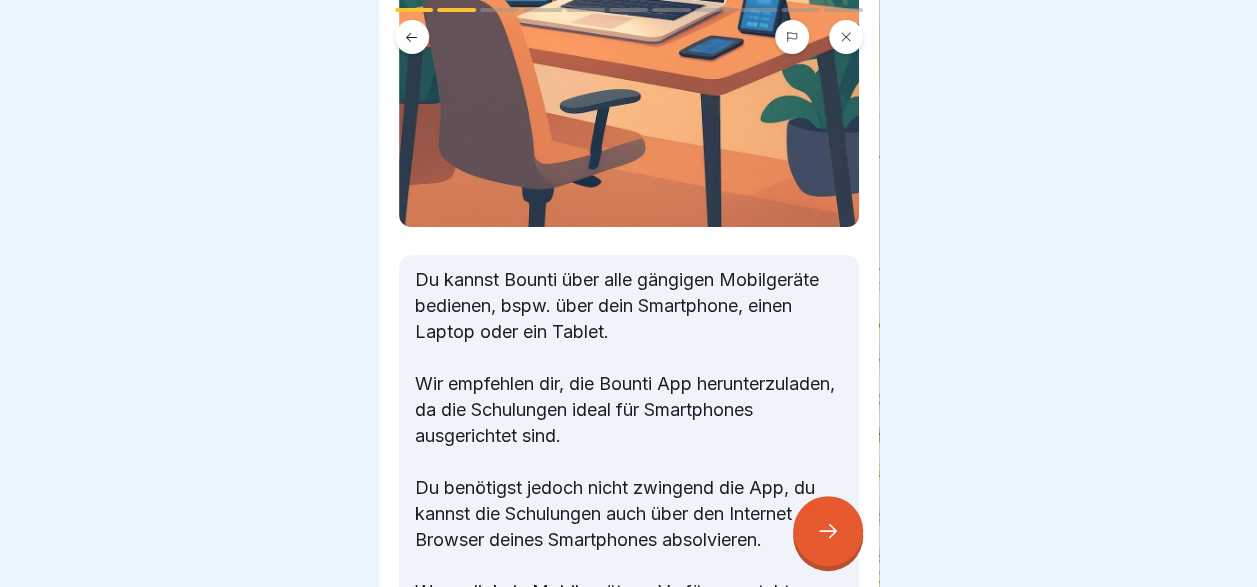 click at bounding box center [828, 531] 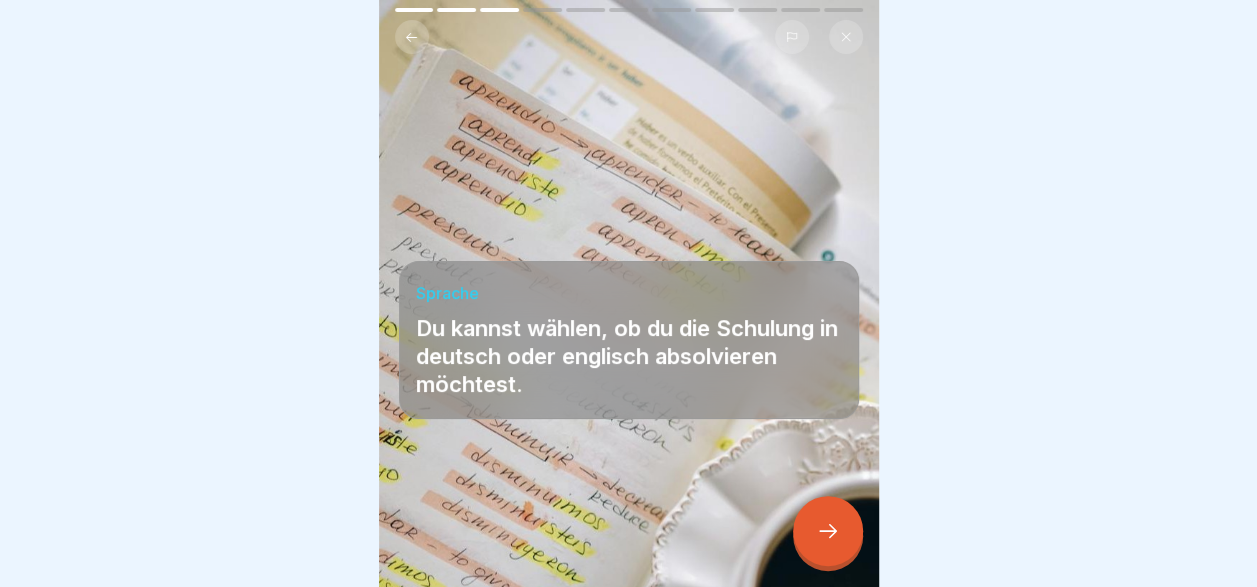 click 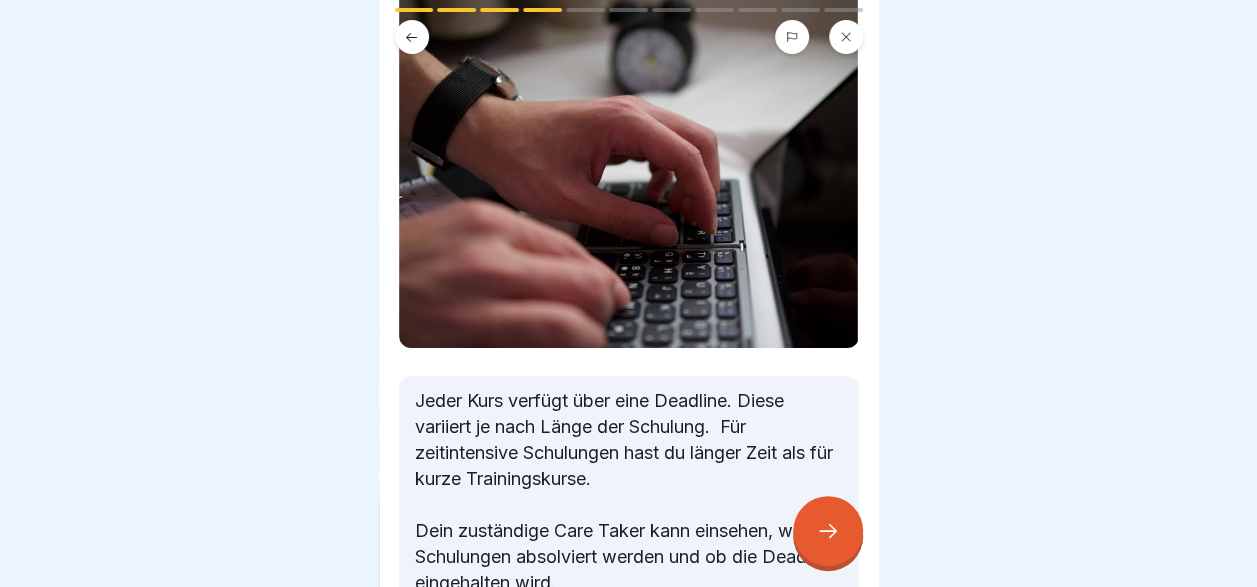 scroll, scrollTop: 400, scrollLeft: 0, axis: vertical 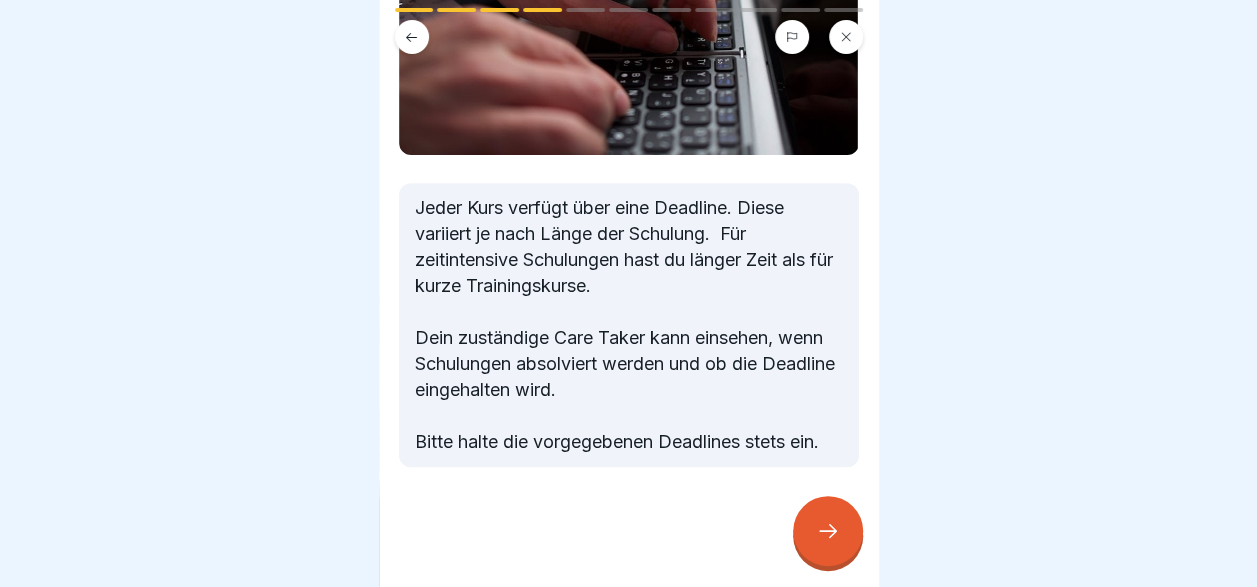 click at bounding box center (828, 531) 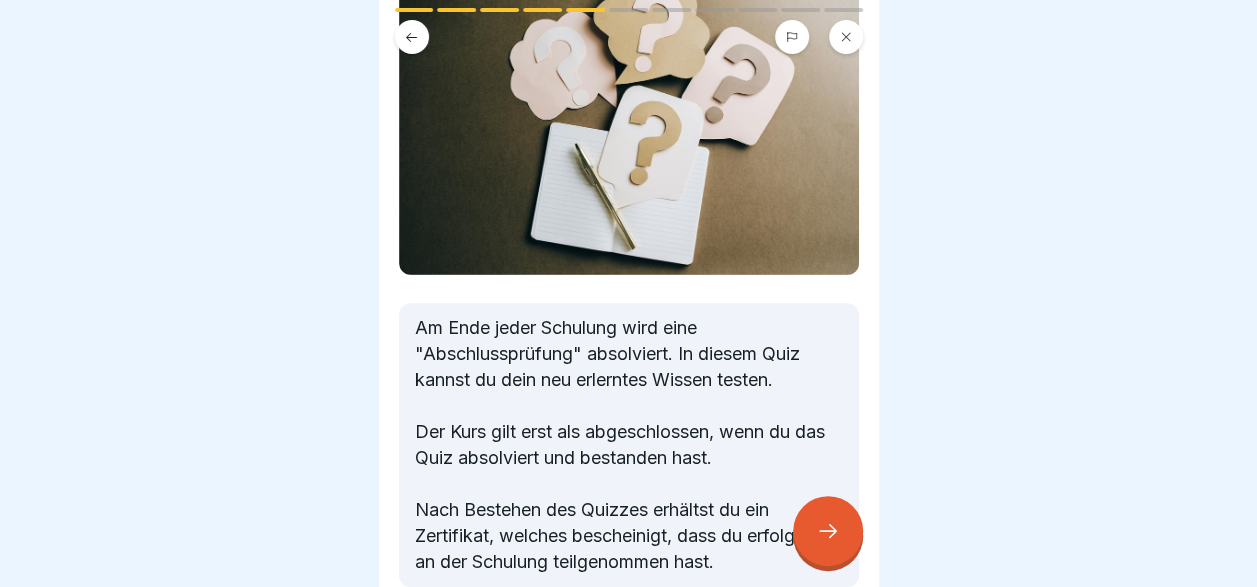 scroll, scrollTop: 200, scrollLeft: 0, axis: vertical 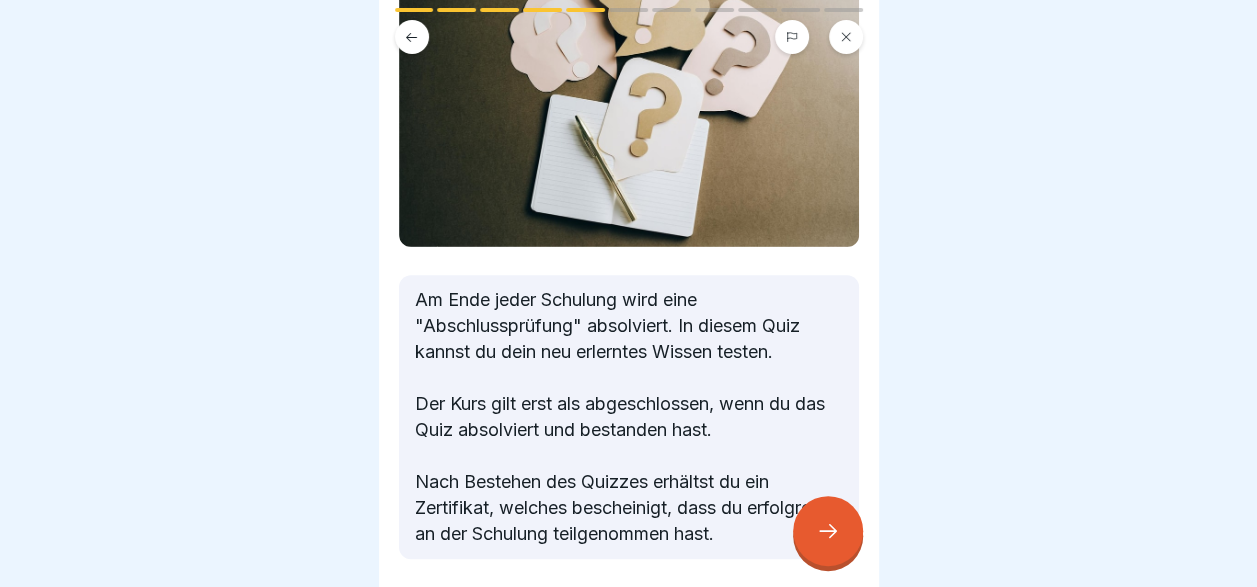 click 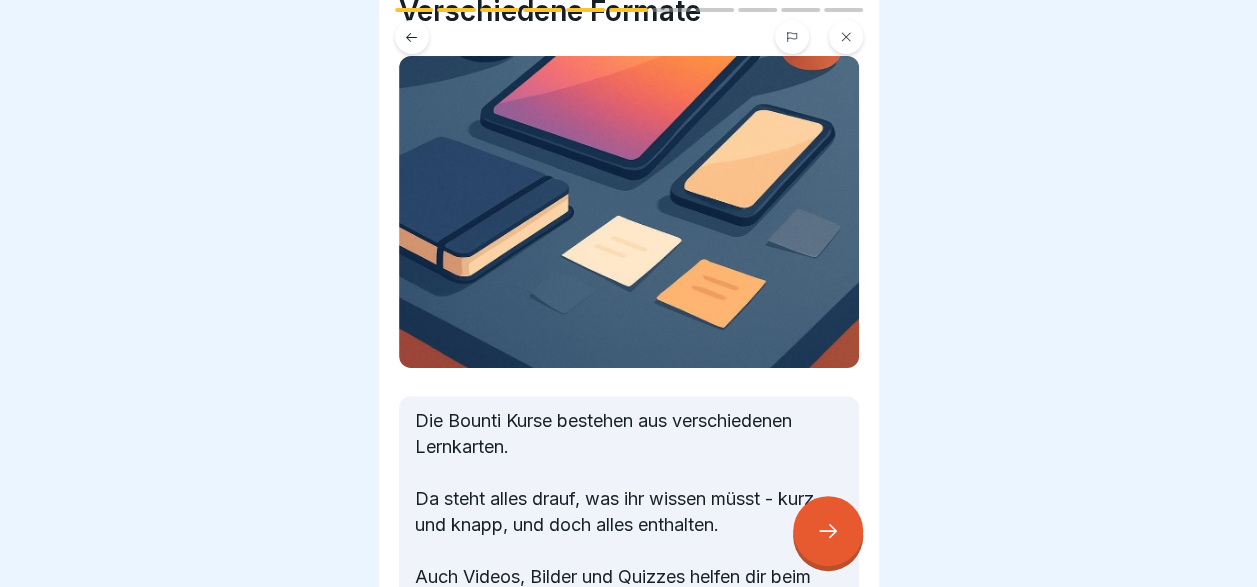 scroll, scrollTop: 200, scrollLeft: 0, axis: vertical 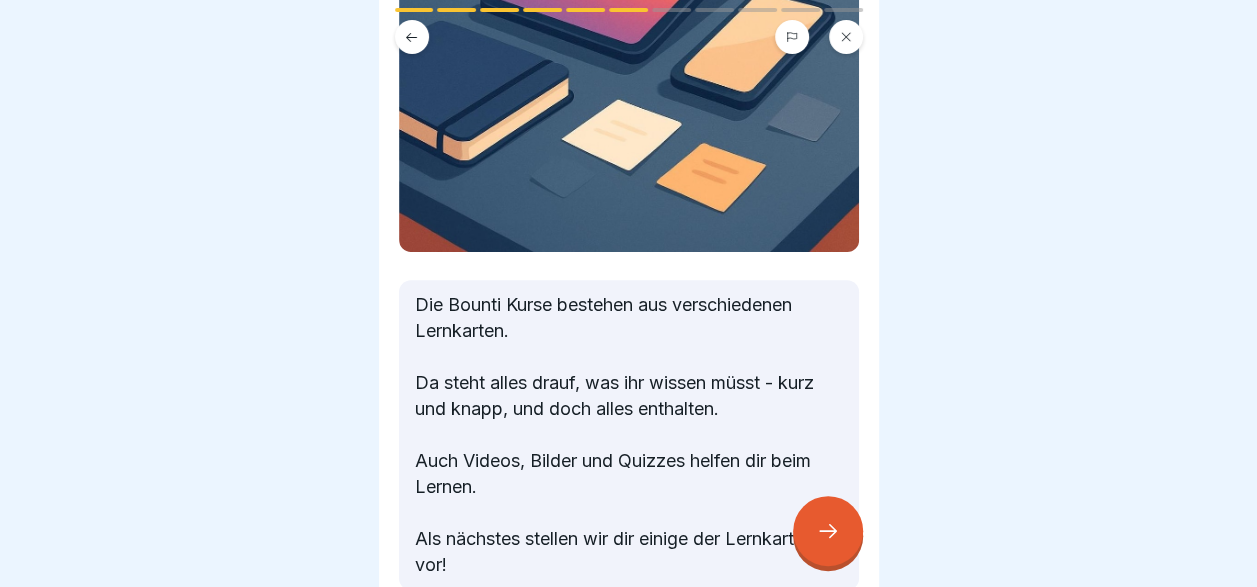 click at bounding box center [828, 531] 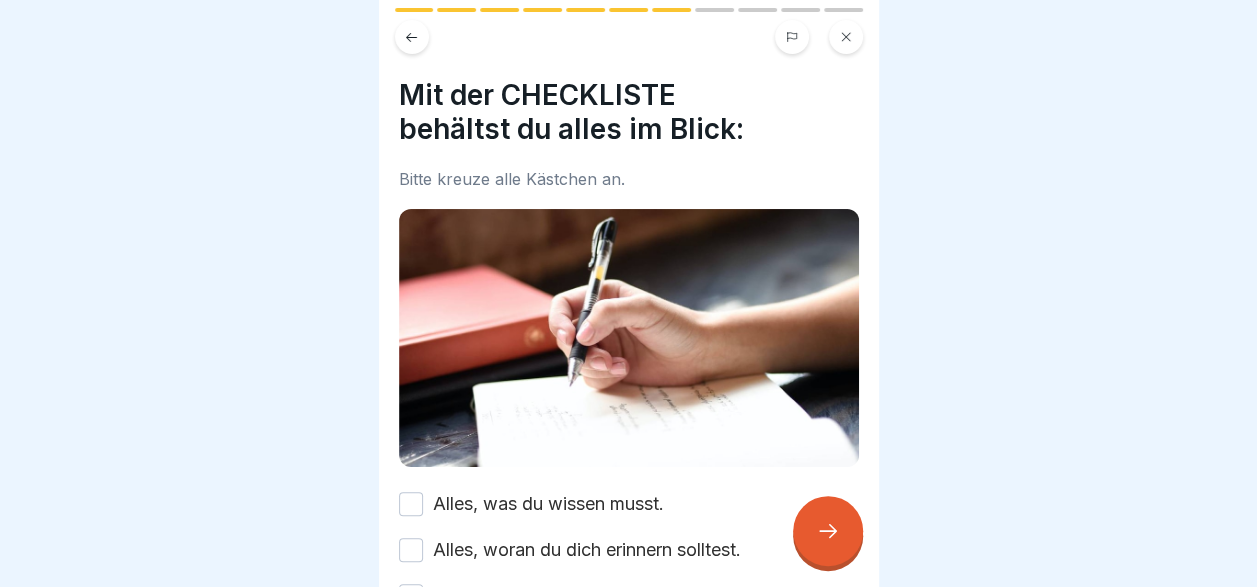 scroll, scrollTop: 100, scrollLeft: 0, axis: vertical 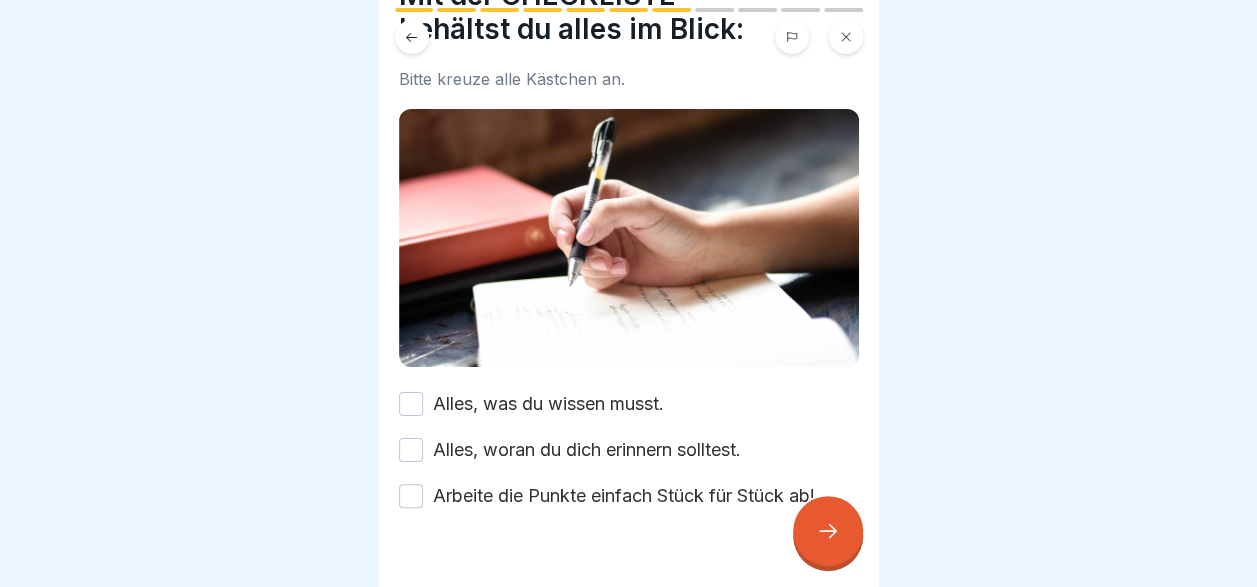 click on "Alles, was du wissen musst." at bounding box center [411, 404] 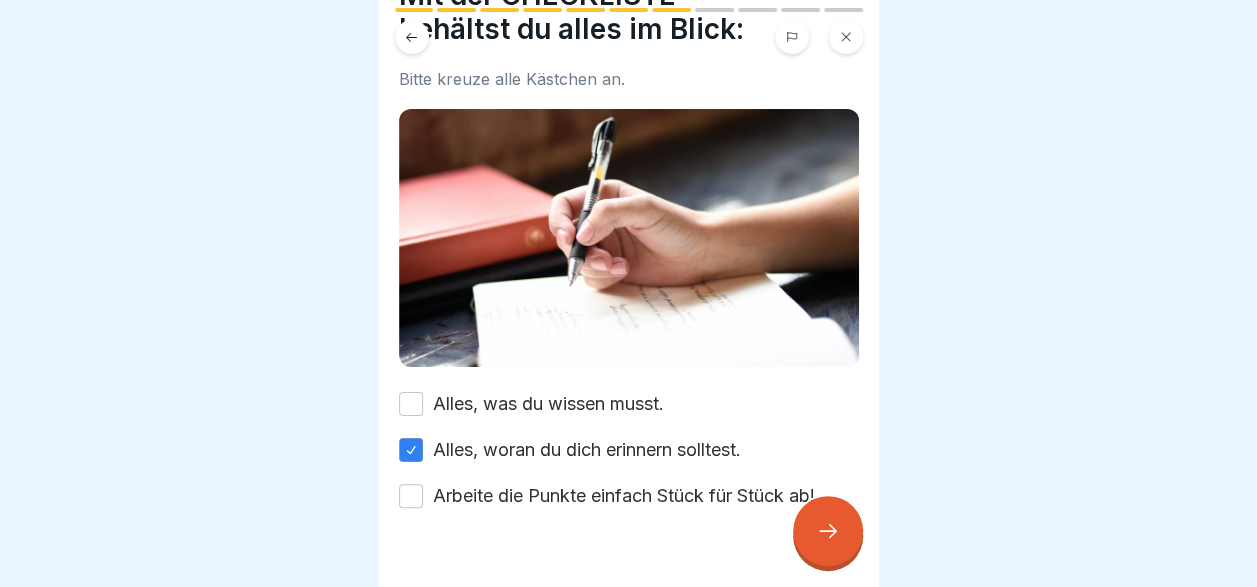 click on "Alles, was du wissen musst." at bounding box center (411, 404) 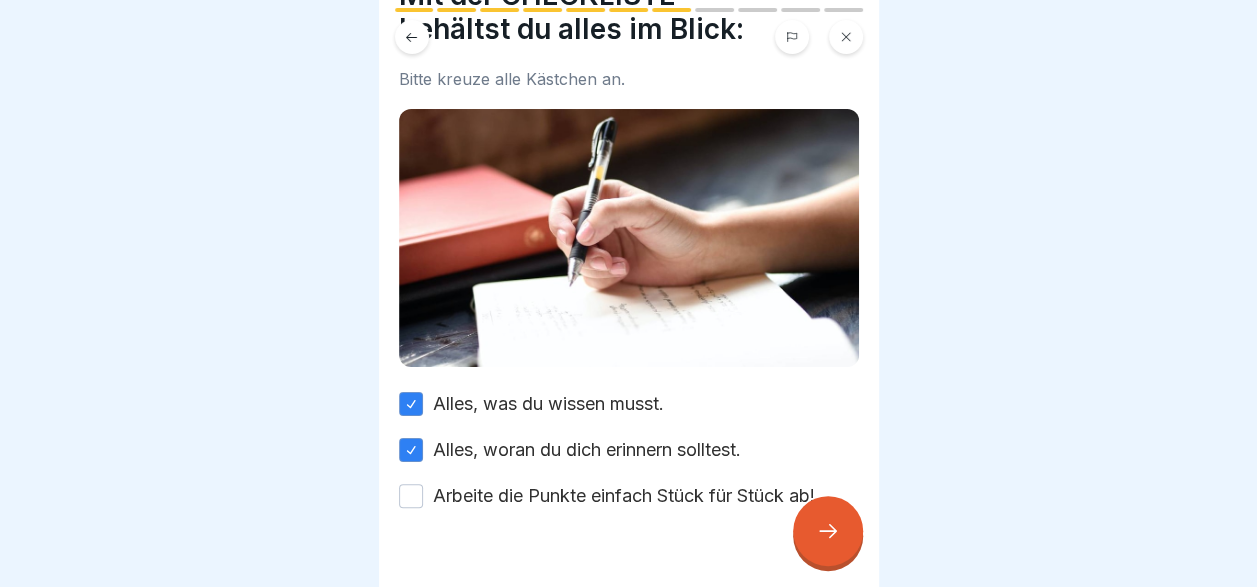 click on "Arbeite die Punkte einfach Stück für Stück ab!" at bounding box center (411, 496) 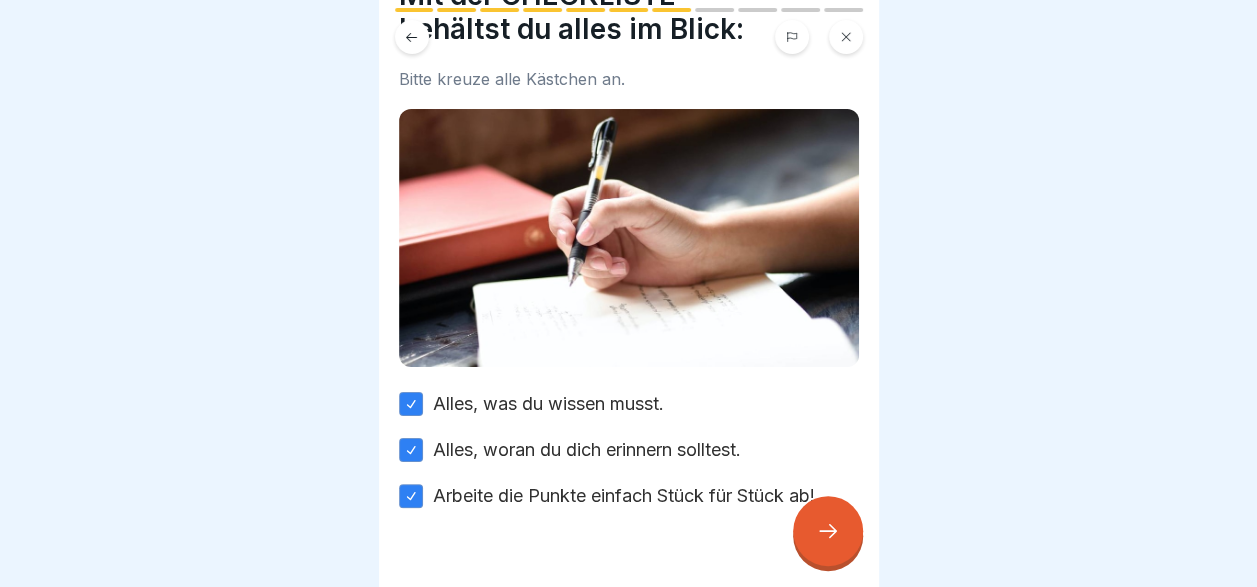 click 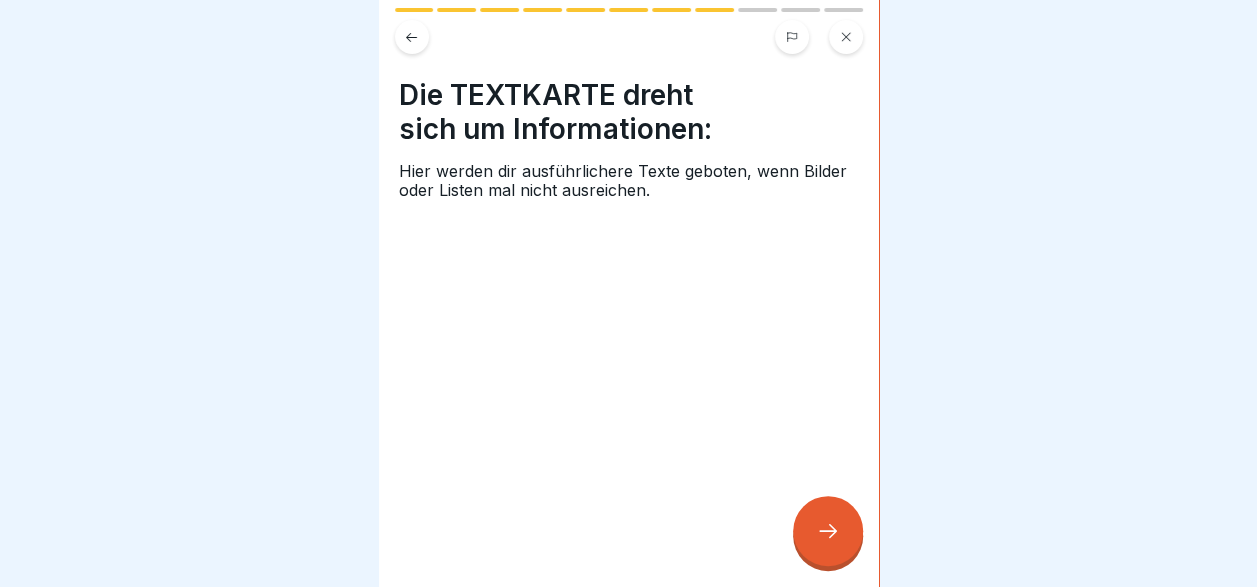 click at bounding box center (828, 531) 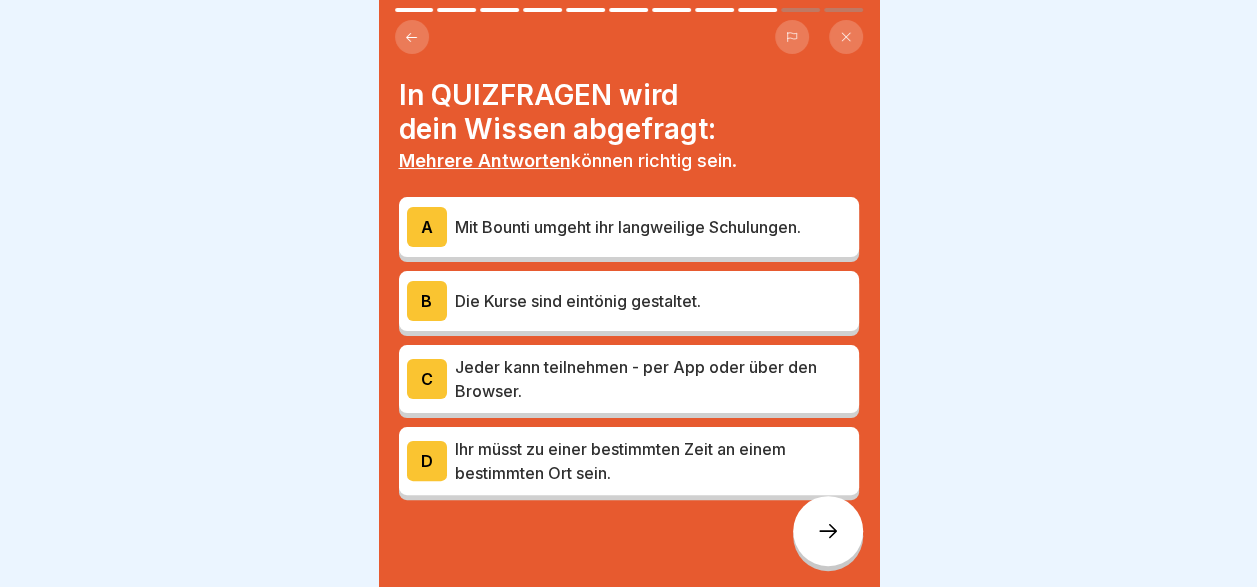 click on "A" at bounding box center (427, 227) 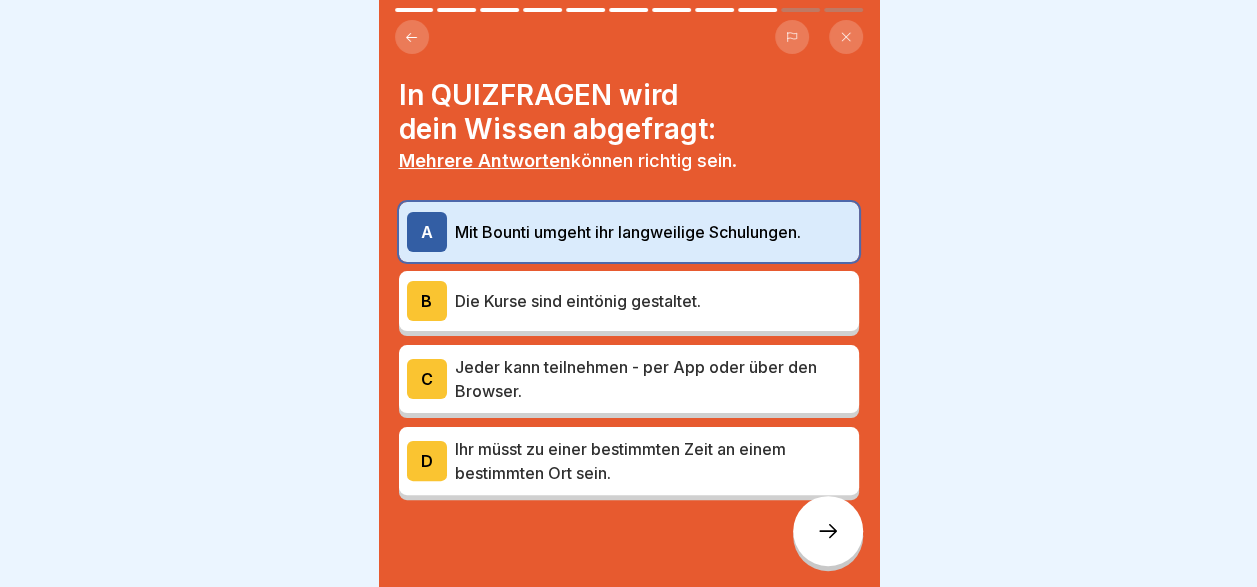 click on "C" at bounding box center [427, 379] 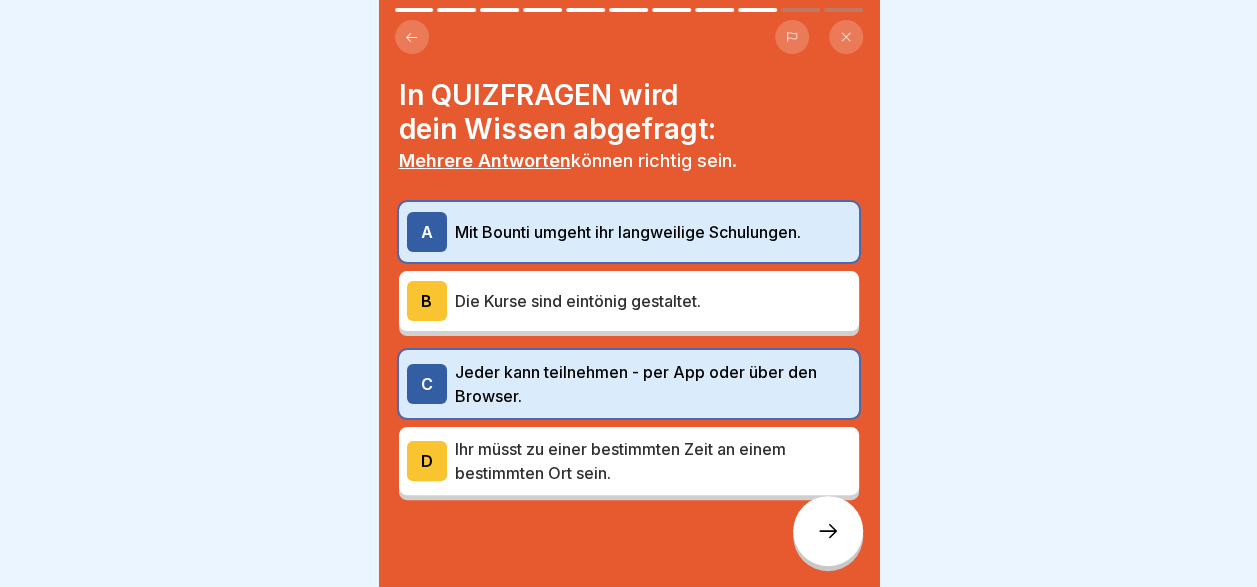 click 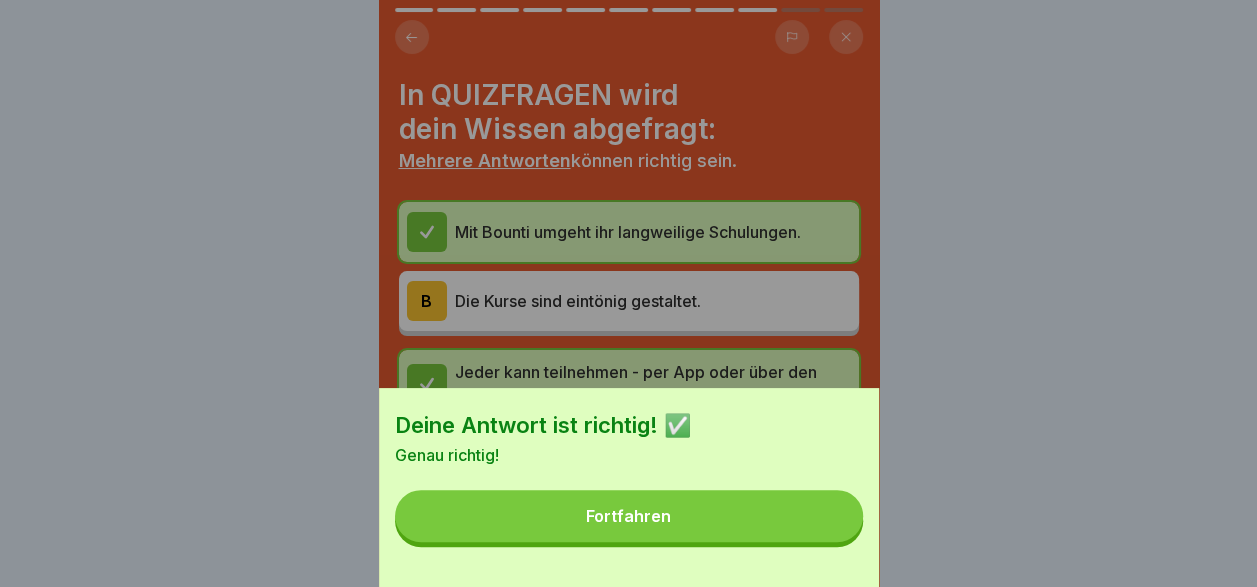 click on "Fortfahren" at bounding box center (629, 516) 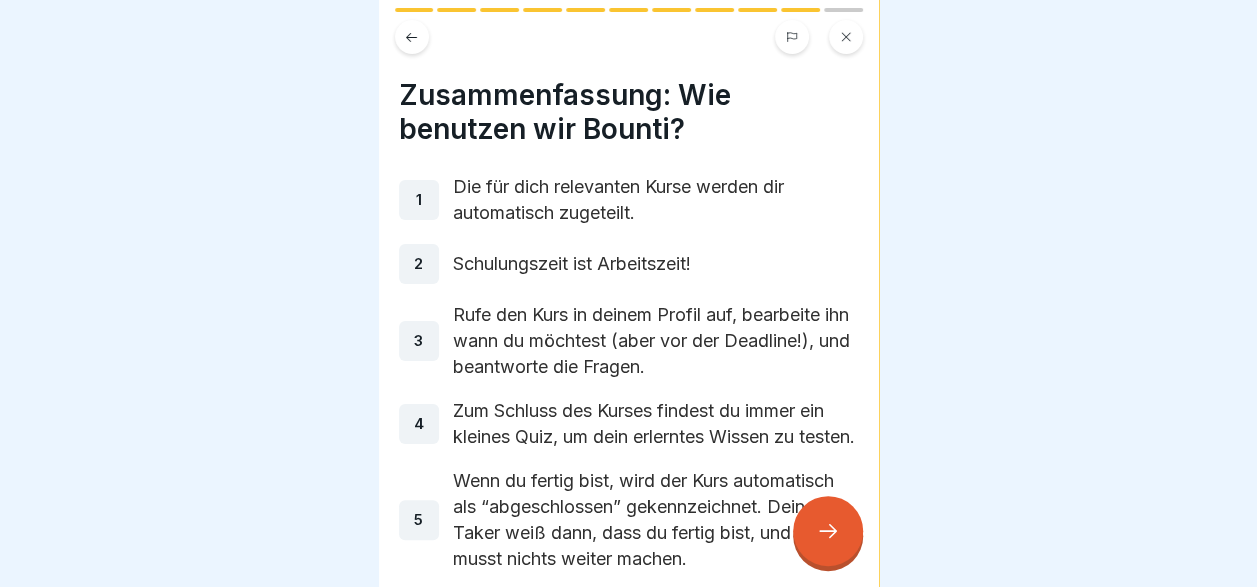 click on "1" at bounding box center [419, 200] 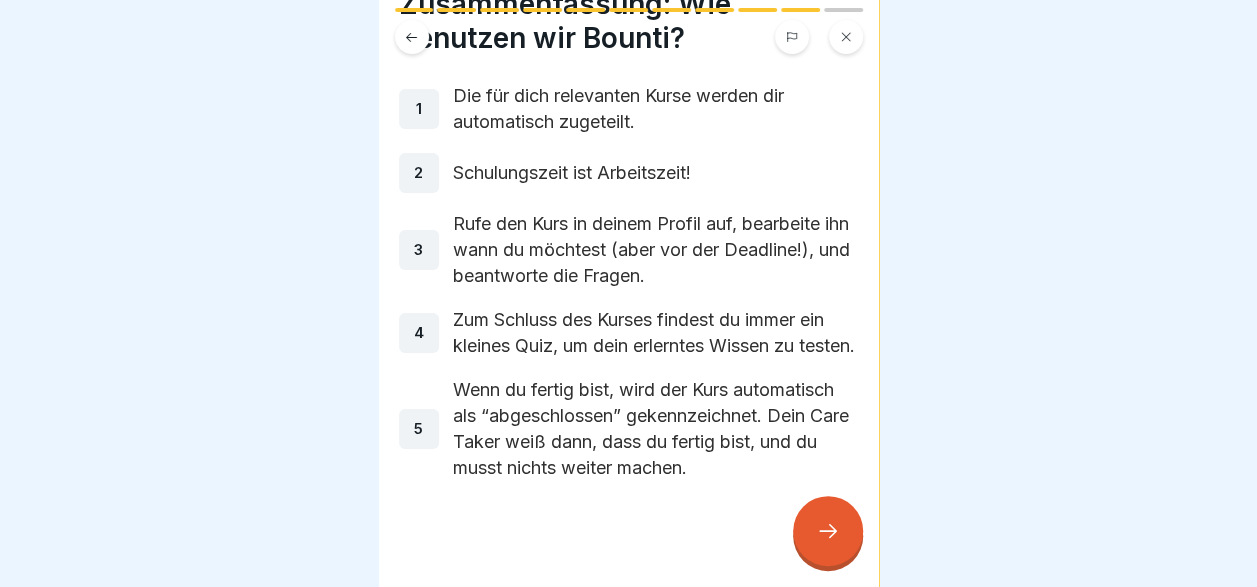 scroll, scrollTop: 157, scrollLeft: 0, axis: vertical 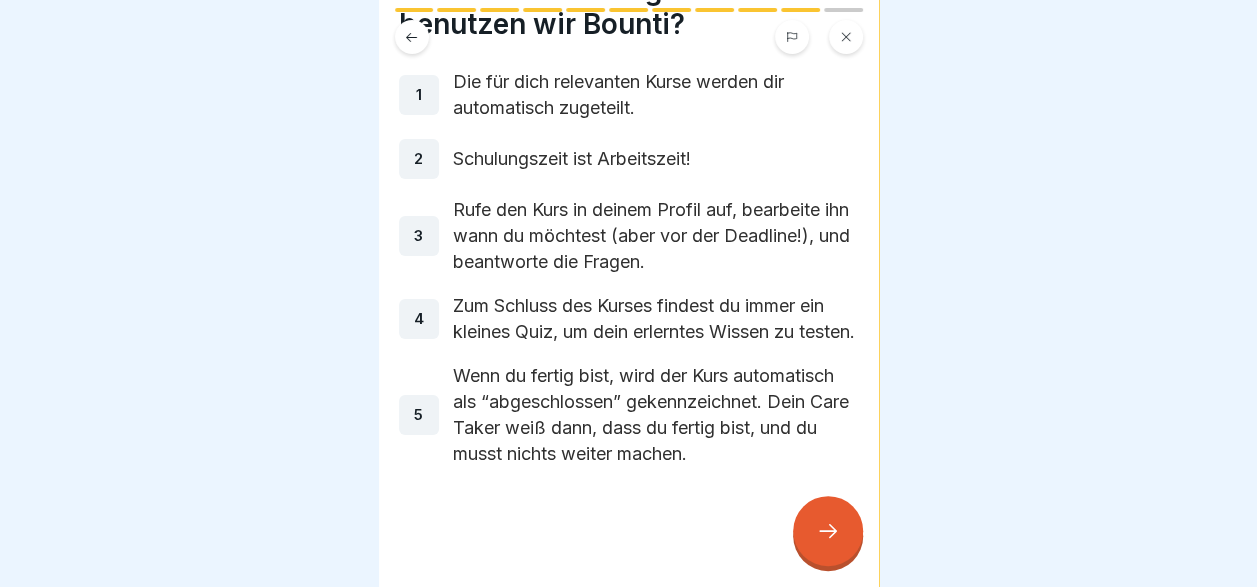 click 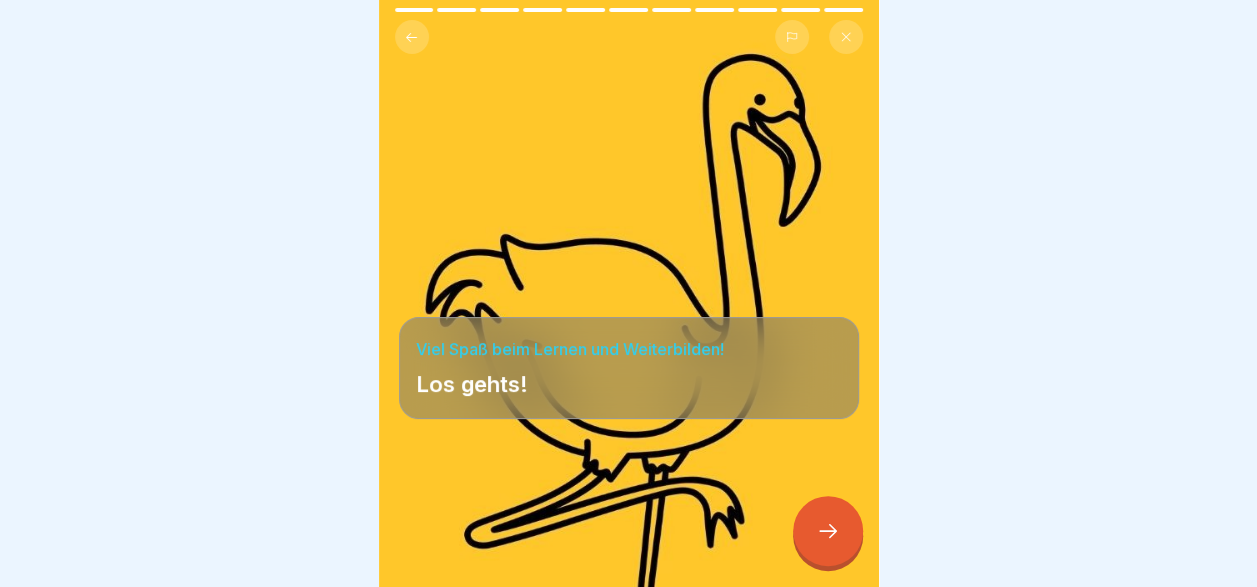 click 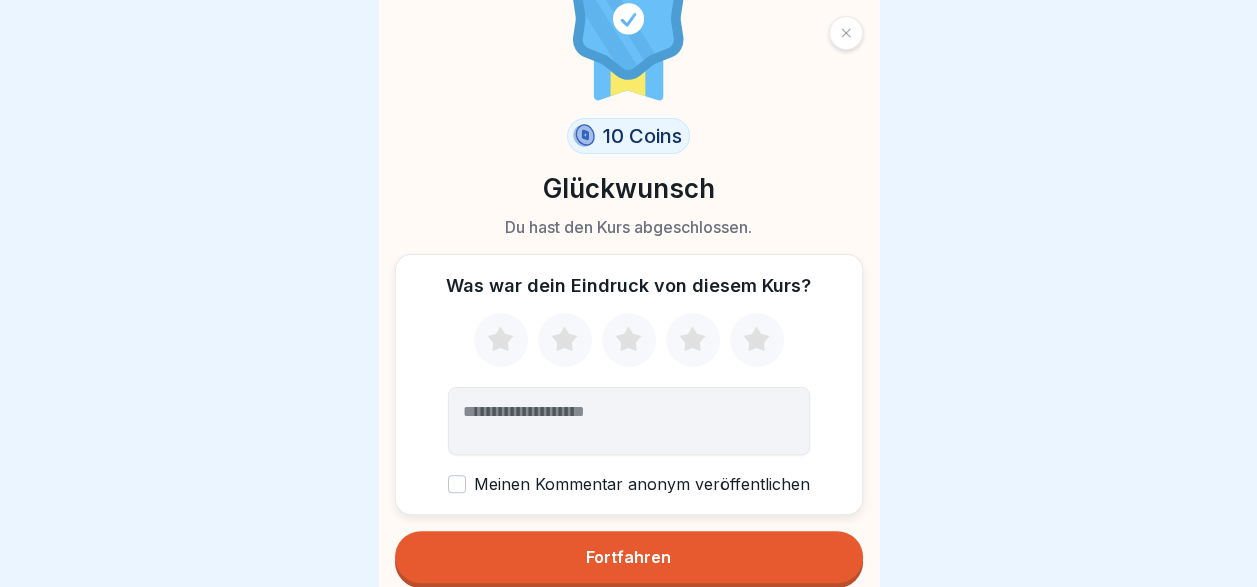 scroll, scrollTop: 0, scrollLeft: 0, axis: both 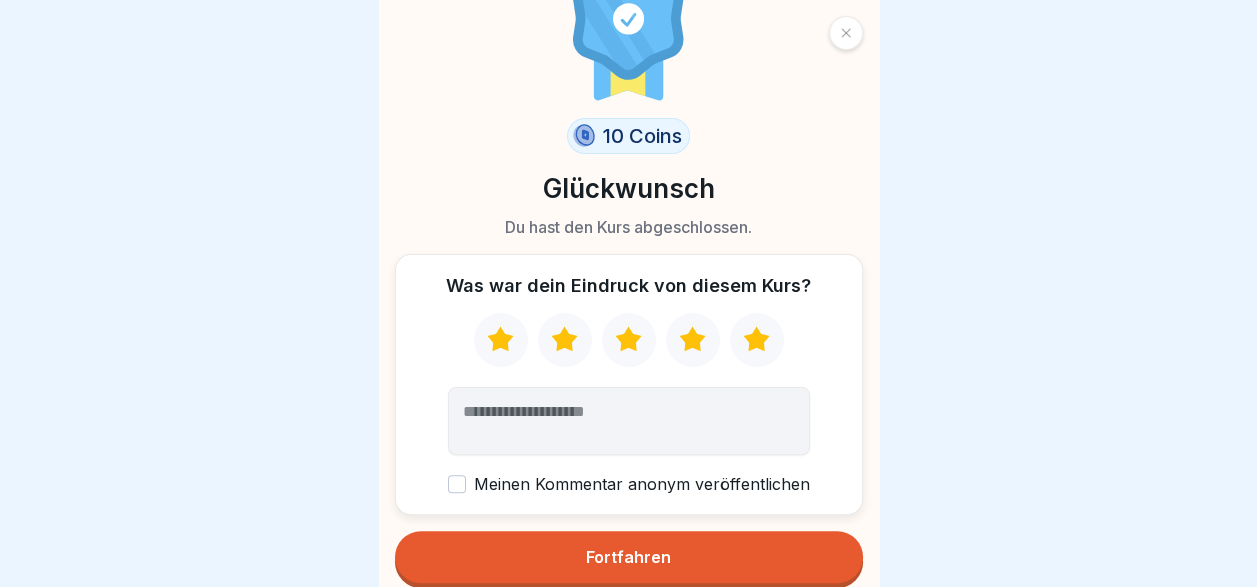 click on "Fortfahren" at bounding box center (628, 557) 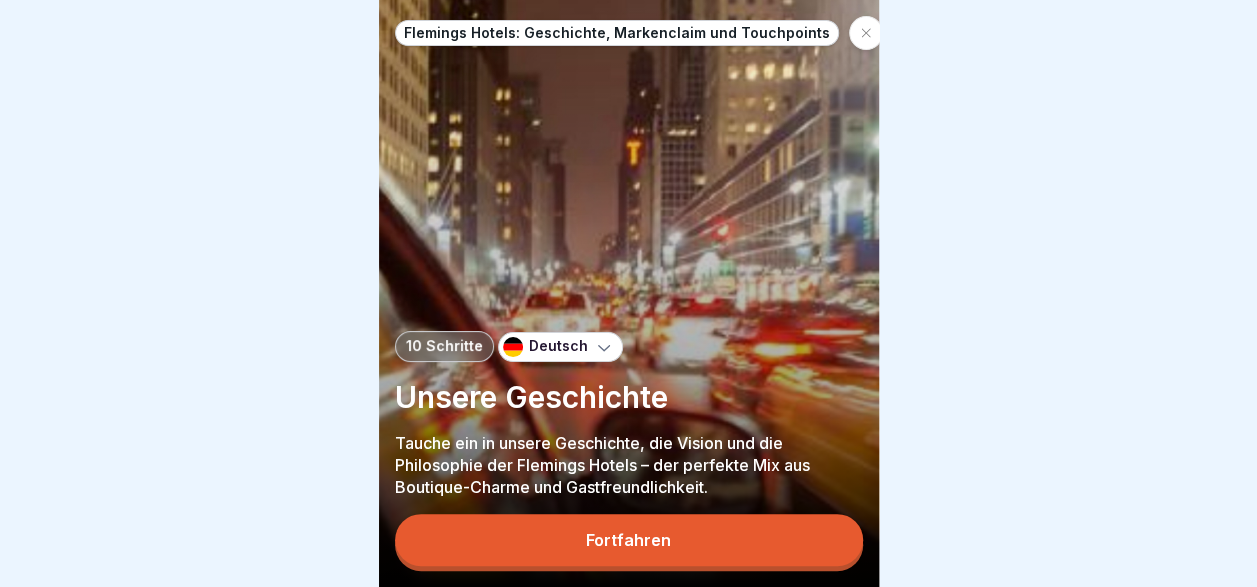 scroll, scrollTop: 15, scrollLeft: 0, axis: vertical 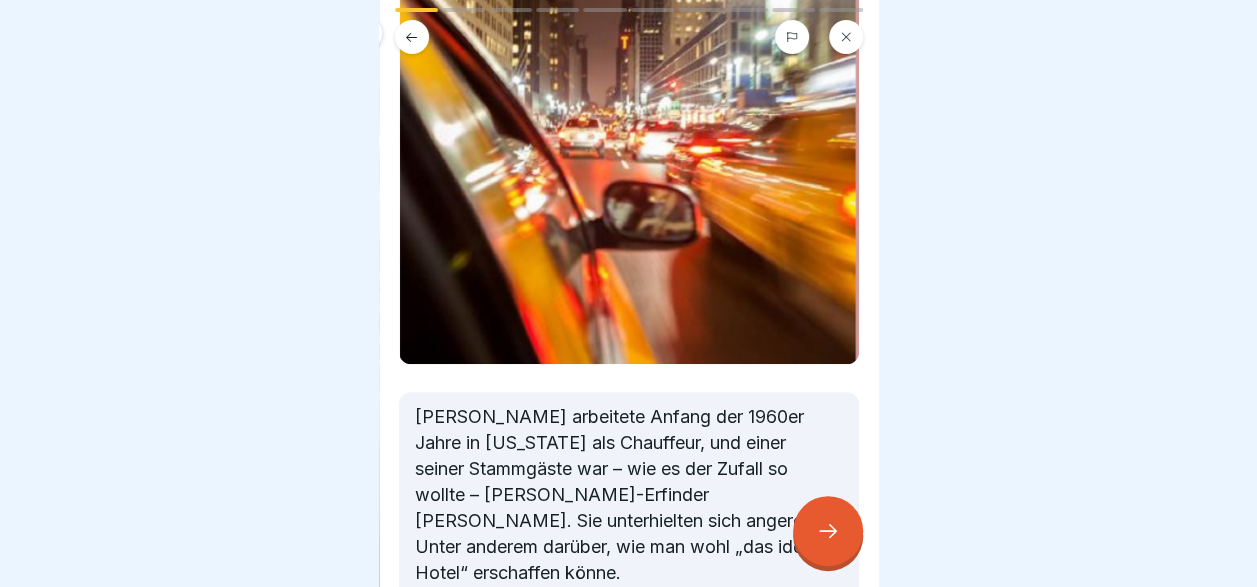 click 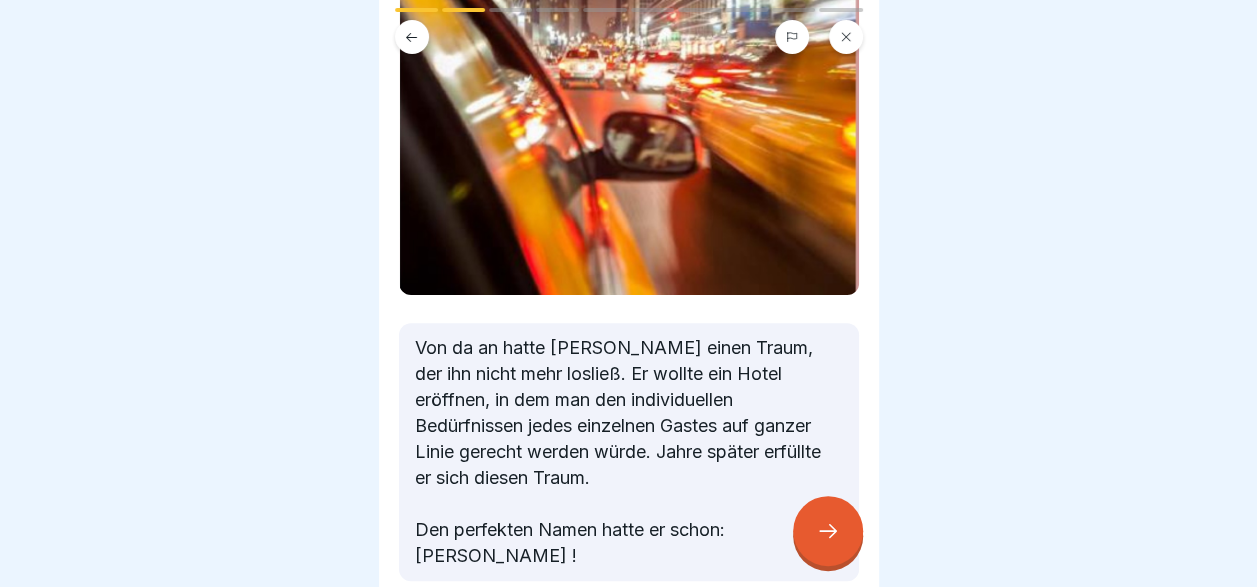 scroll, scrollTop: 400, scrollLeft: 0, axis: vertical 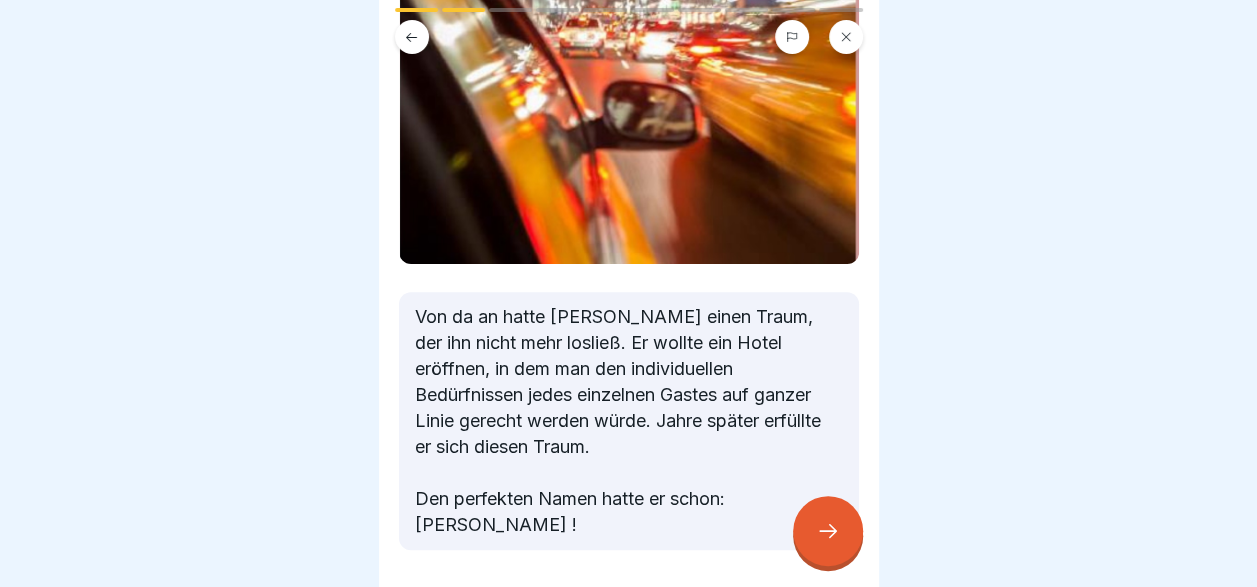 click 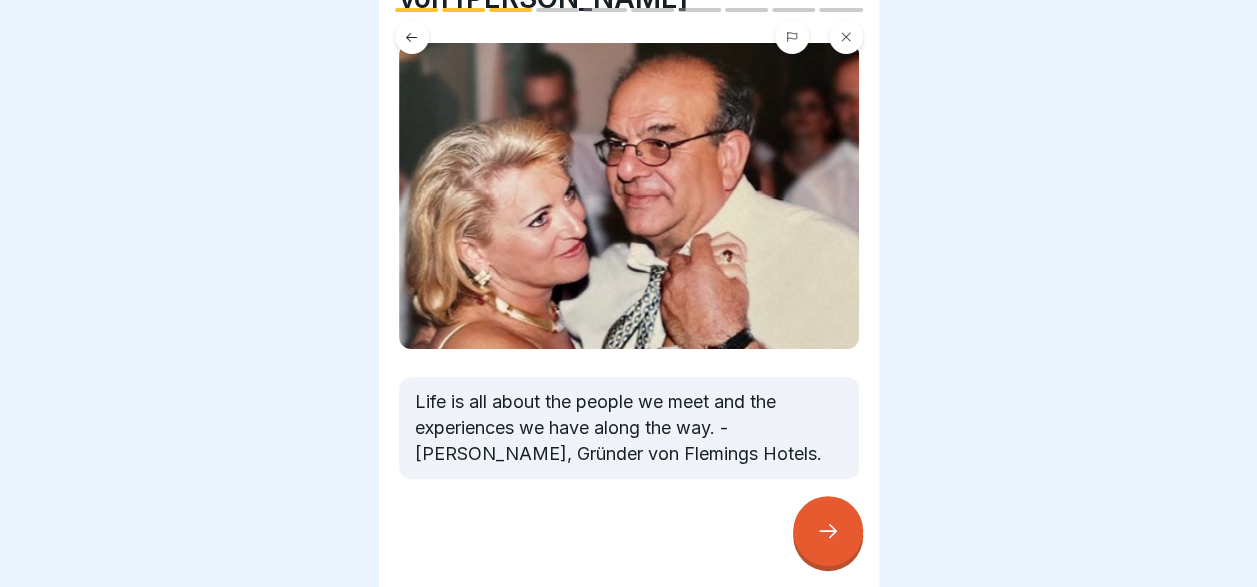 scroll, scrollTop: 133, scrollLeft: 0, axis: vertical 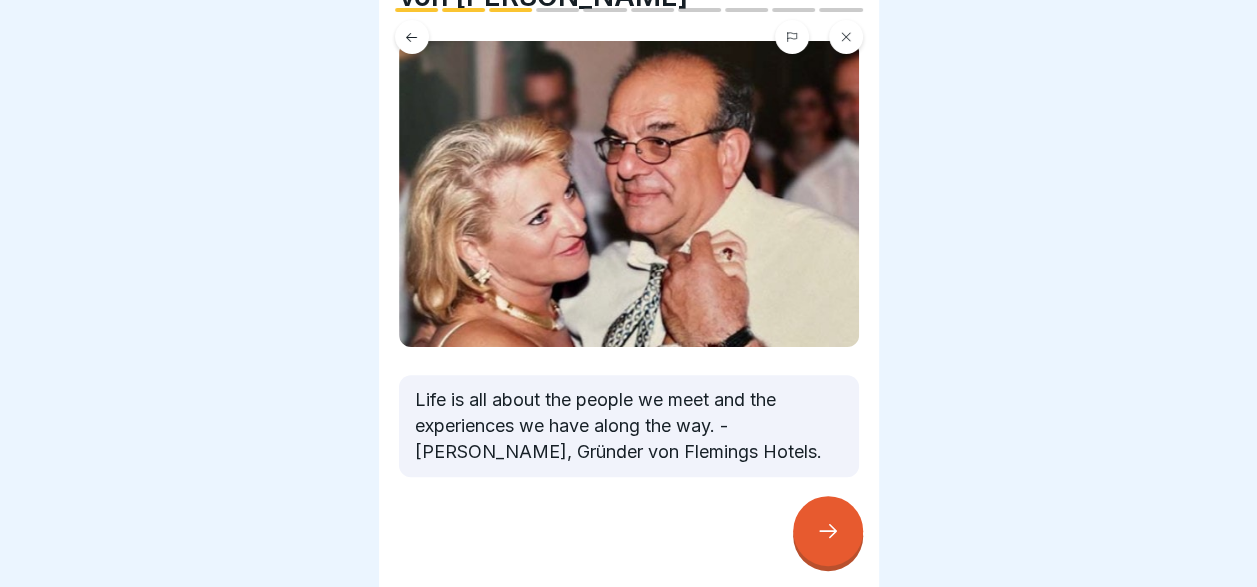 click 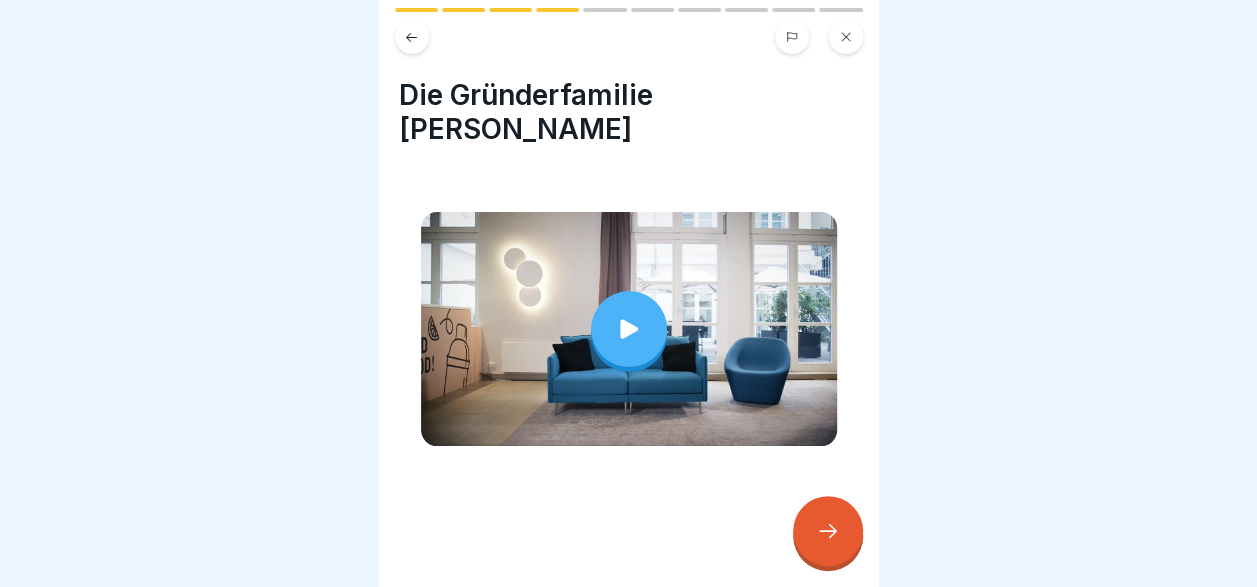 click at bounding box center (629, 329) 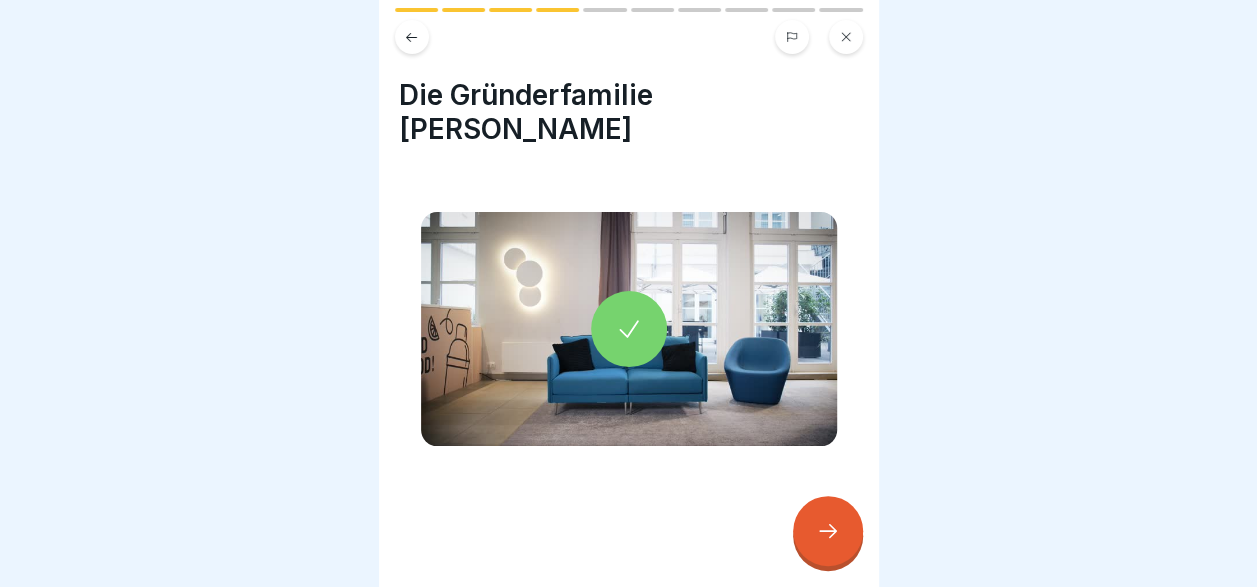 click at bounding box center (828, 531) 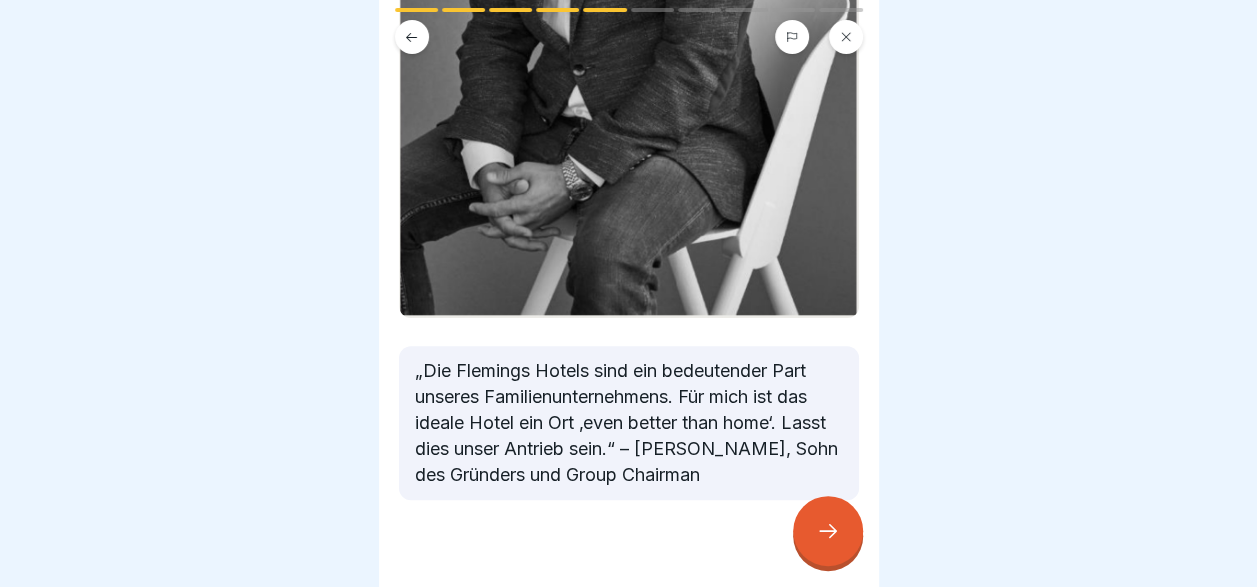 scroll, scrollTop: 548, scrollLeft: 0, axis: vertical 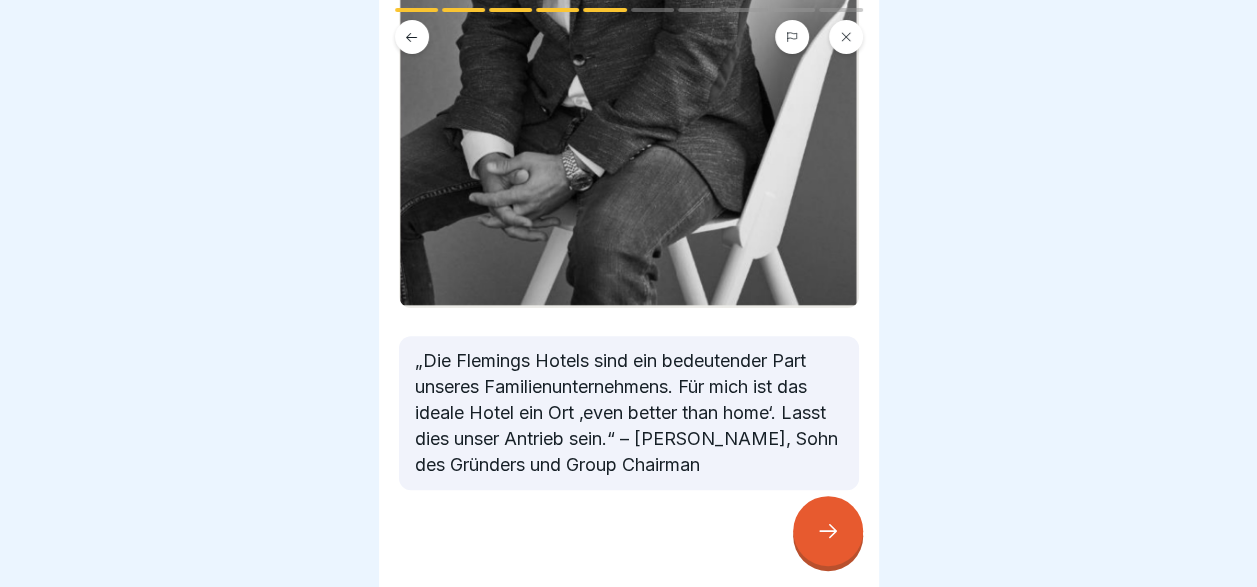 click 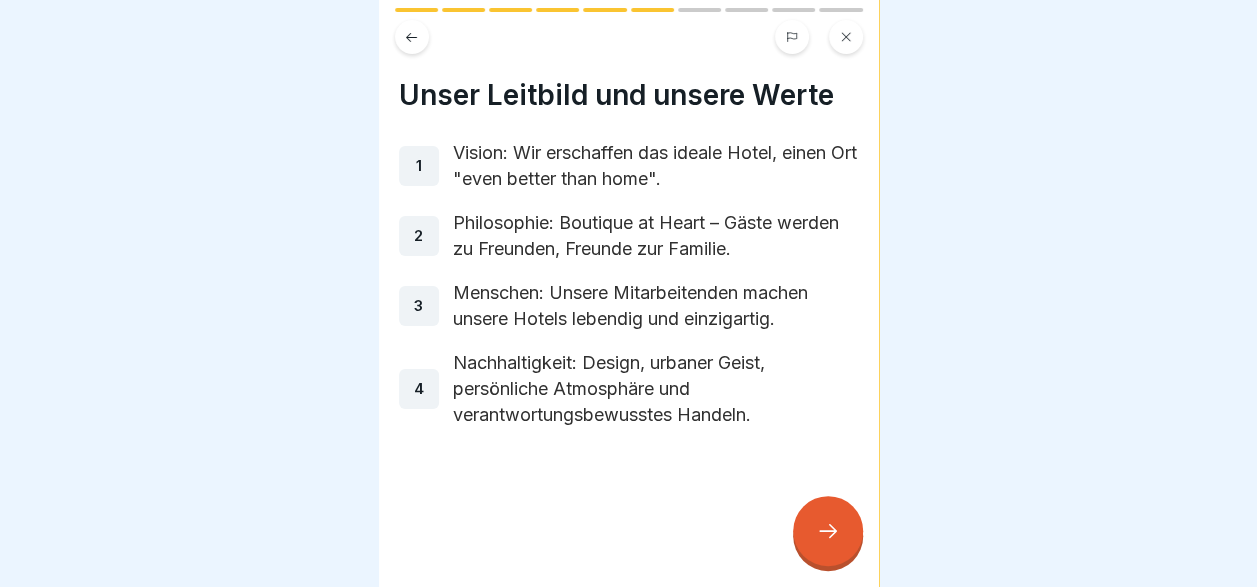 click at bounding box center (828, 531) 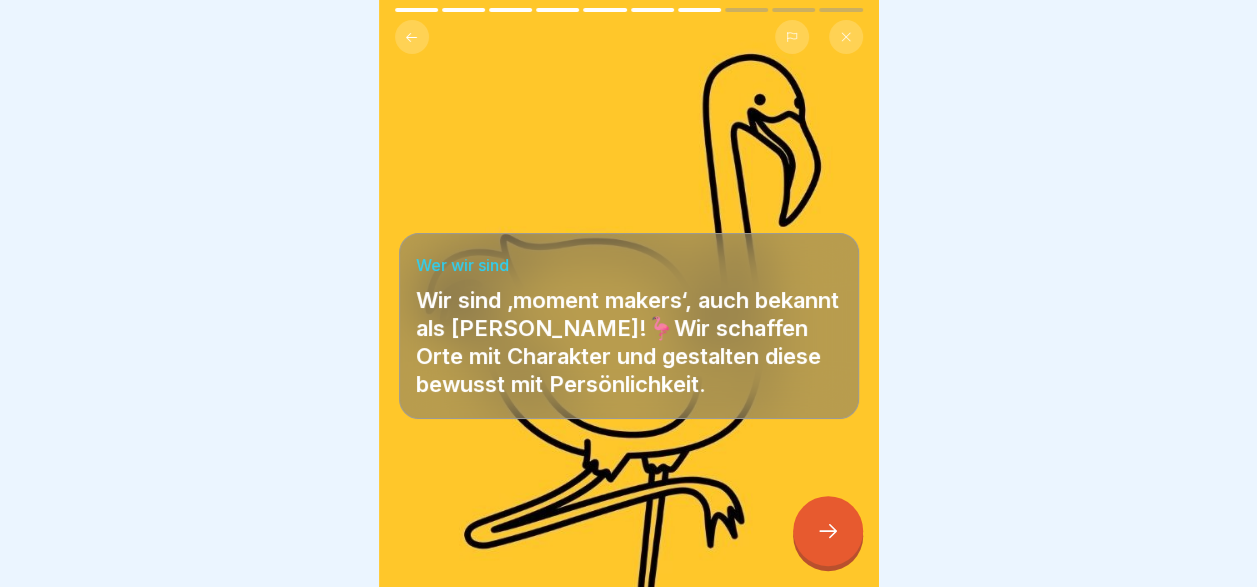 click 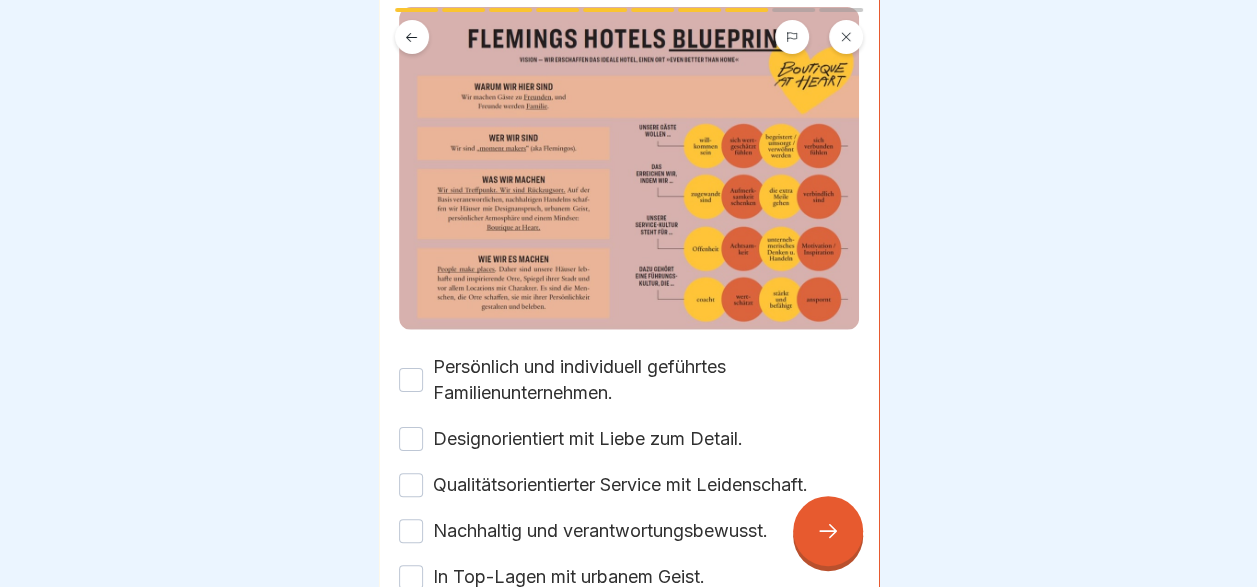 scroll, scrollTop: 200, scrollLeft: 0, axis: vertical 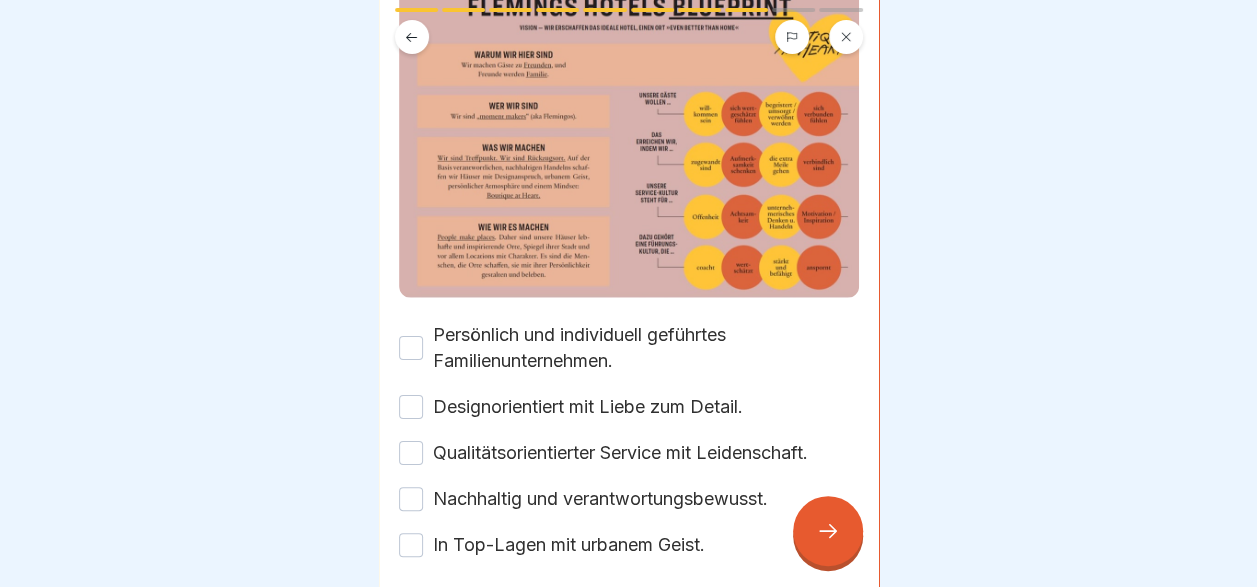 click on "Persönlich und individuell geführtes Familienunternehmen." at bounding box center (411, 348) 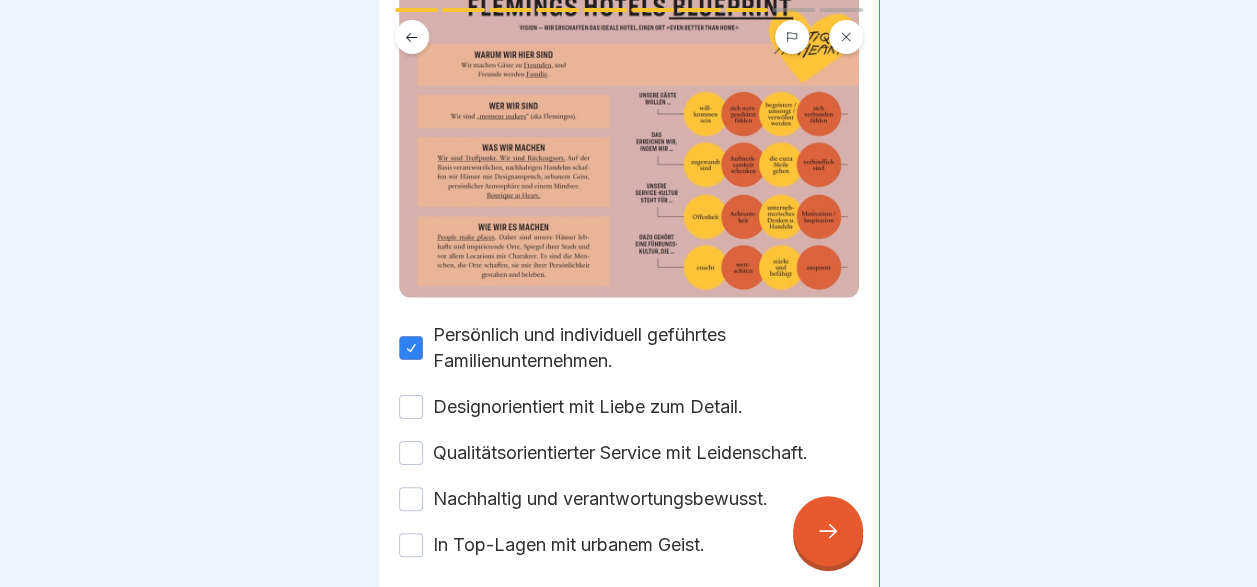 click on "Designorientiert mit Liebe zum Detail." at bounding box center [411, 407] 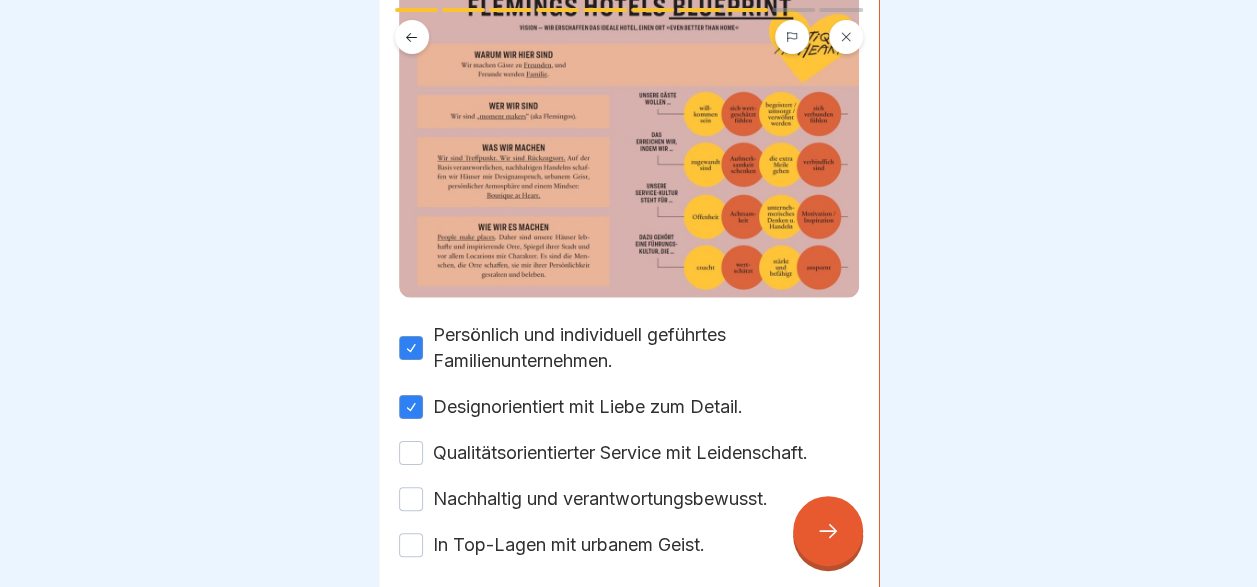 click on "Qualitätsorientierter Service mit Leidenschaft." at bounding box center (411, 453) 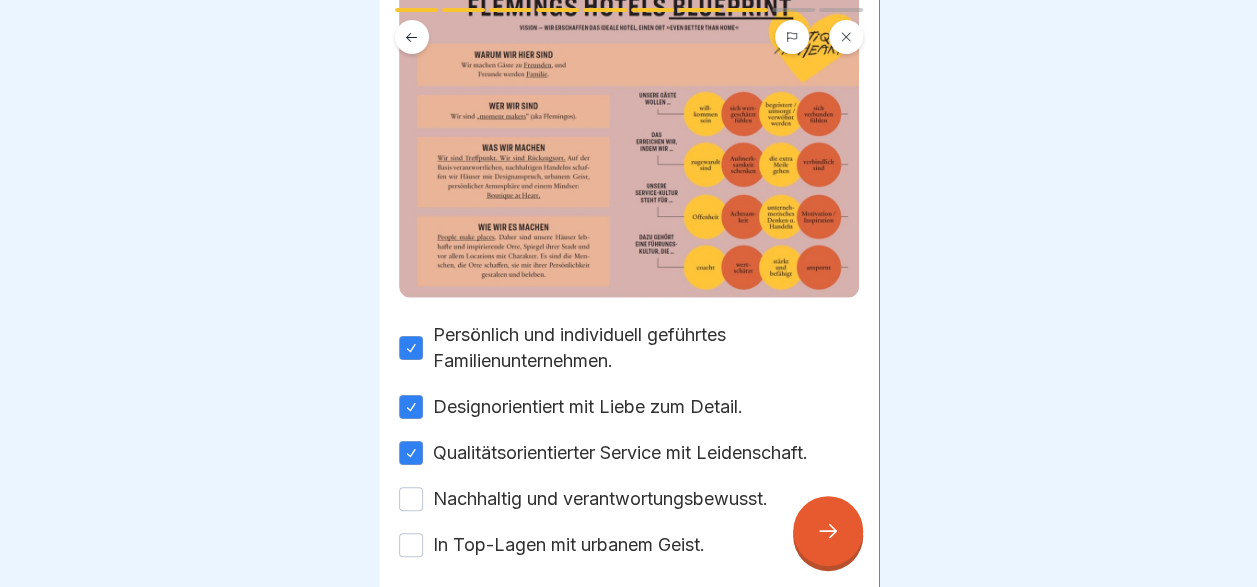 click on "Nachhaltig und verantwortungsbewusst." at bounding box center [411, 499] 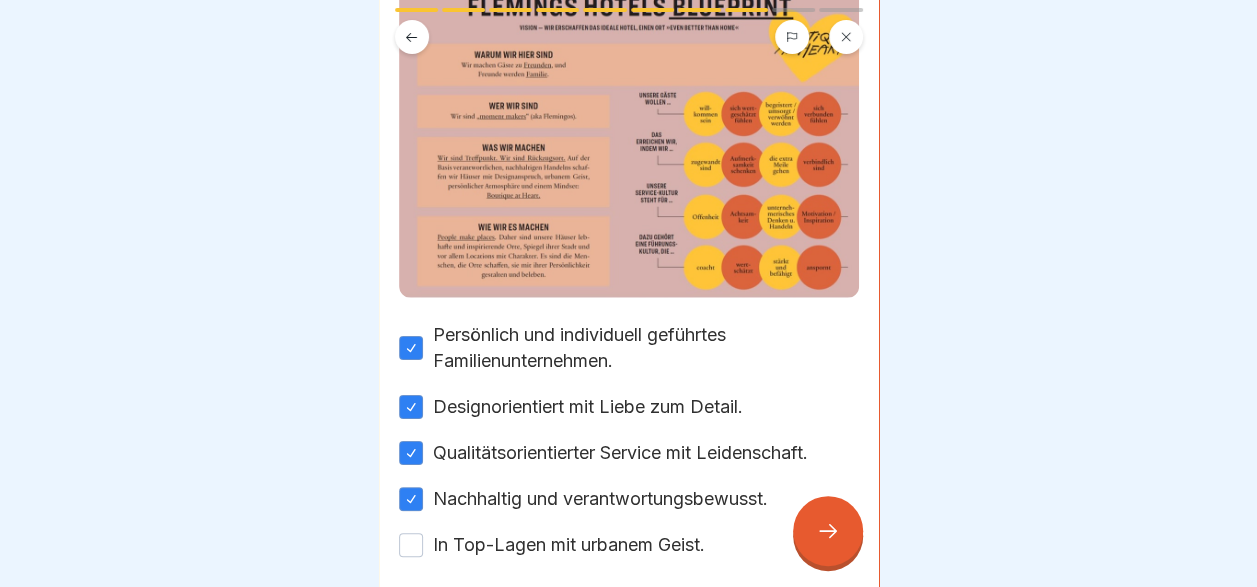 click on "In Top-Lagen mit urbanem Geist." at bounding box center (411, 545) 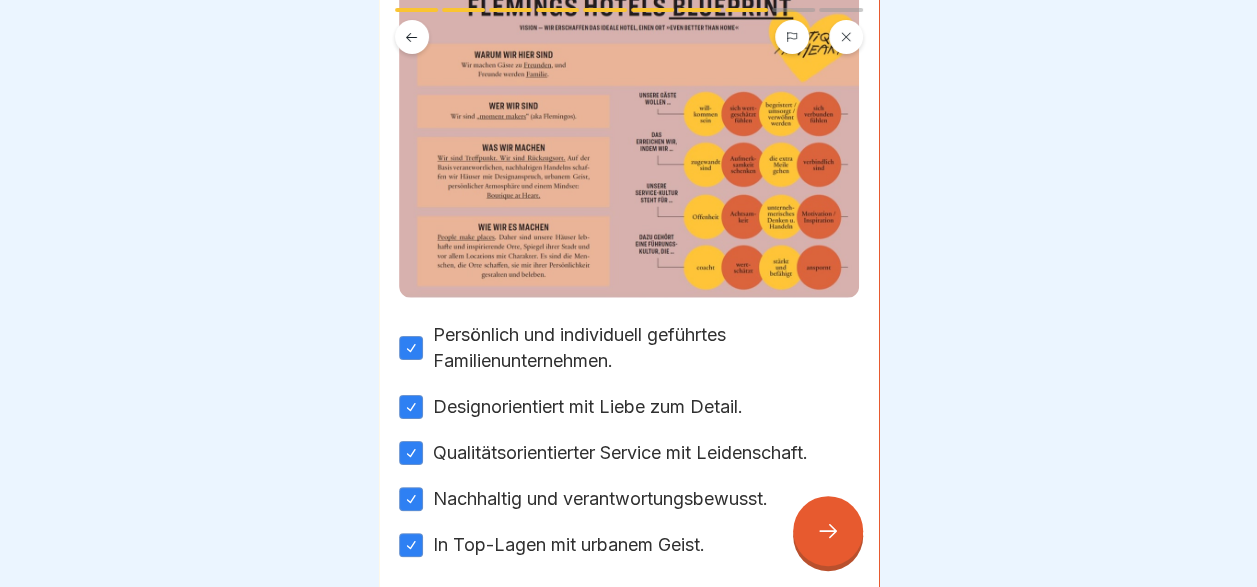 click 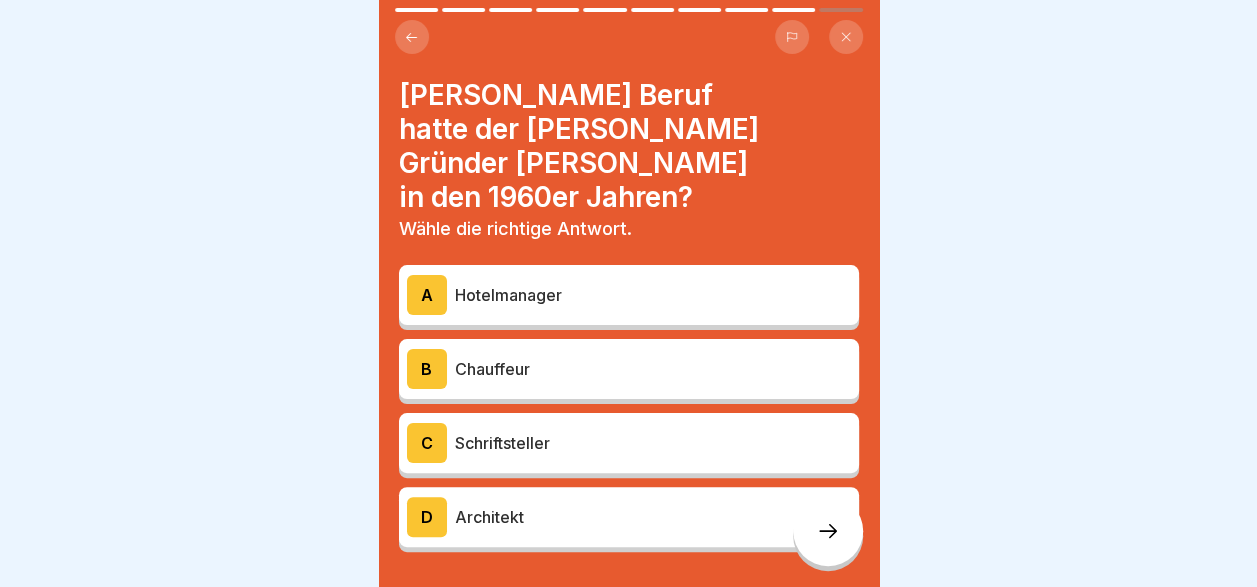 click on "B" at bounding box center [427, 369] 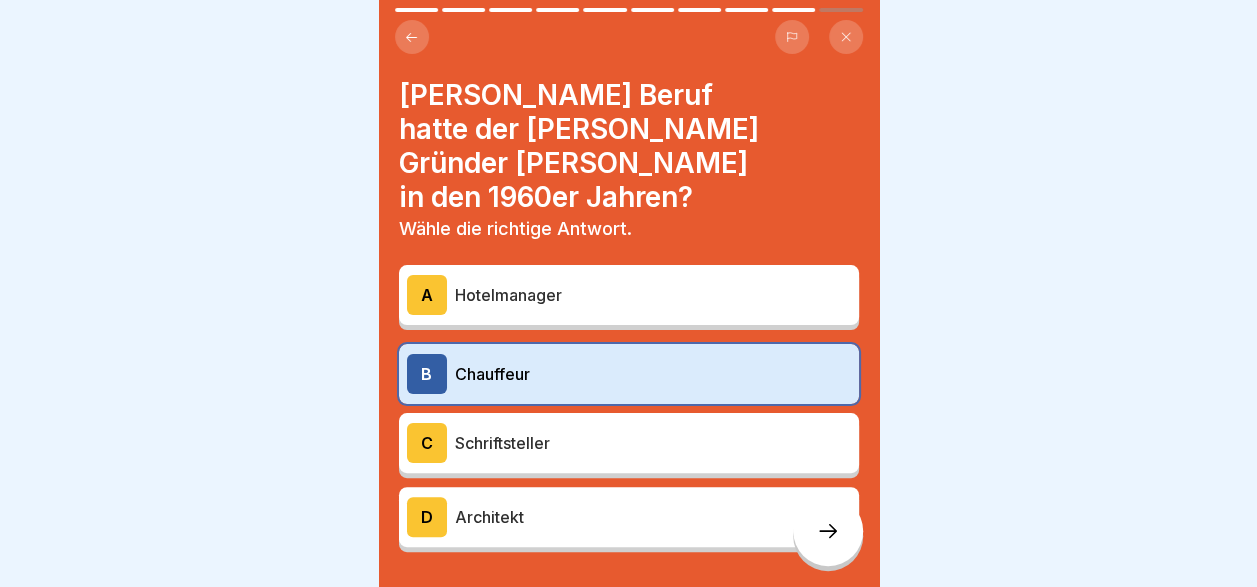 click at bounding box center [828, 531] 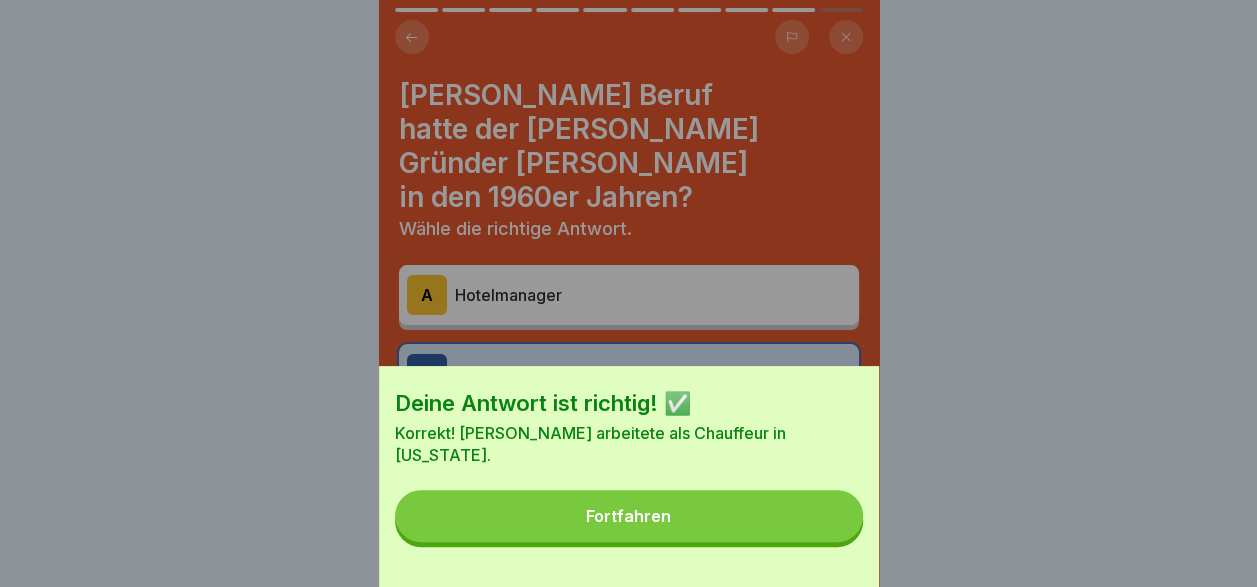 click on "Fortfahren" at bounding box center [629, 516] 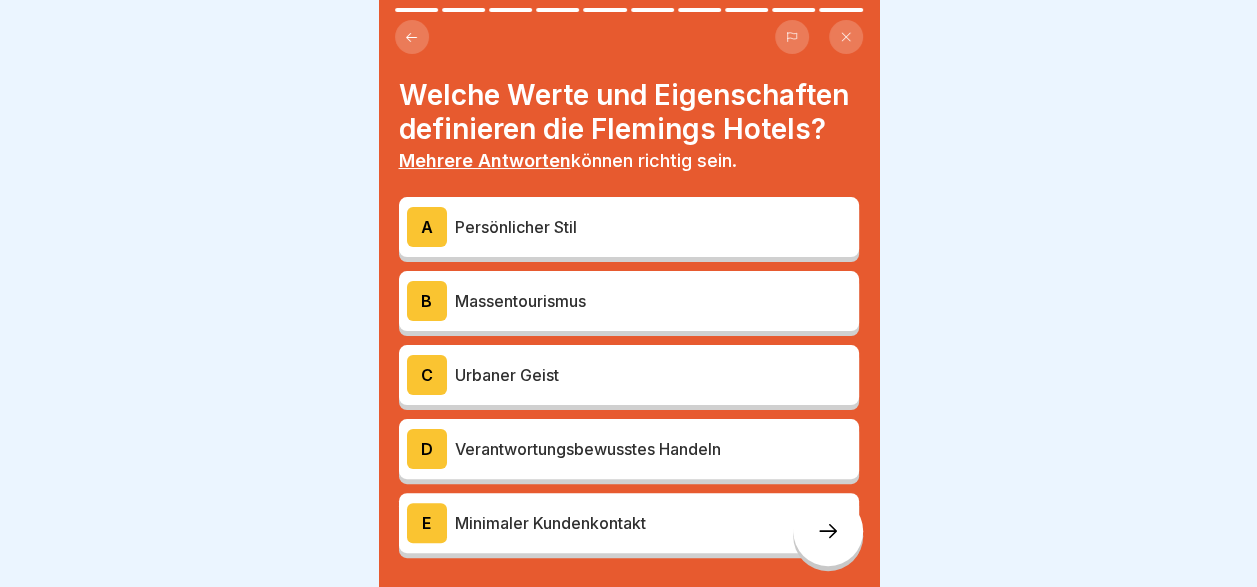 scroll, scrollTop: 100, scrollLeft: 0, axis: vertical 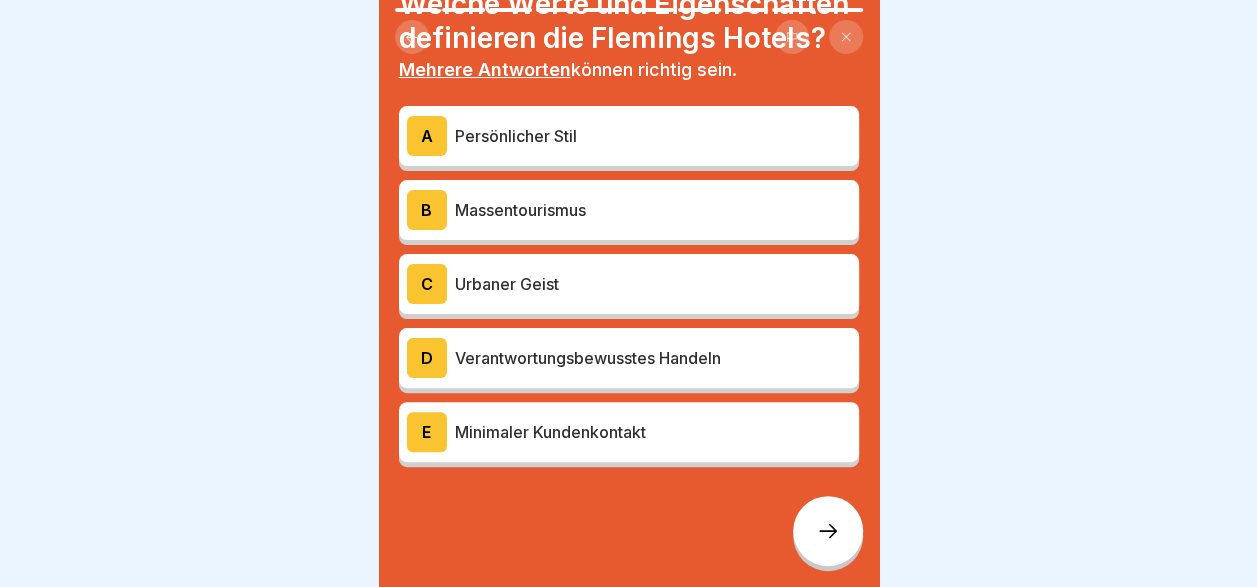 click on "C" at bounding box center (427, 284) 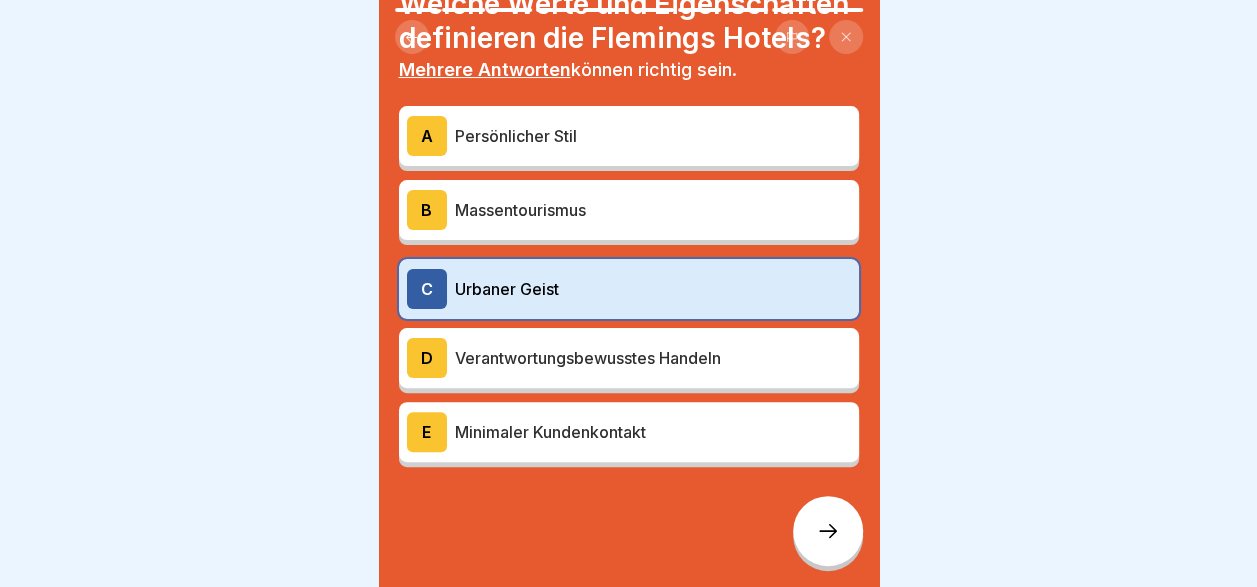 click on "A" at bounding box center [427, 136] 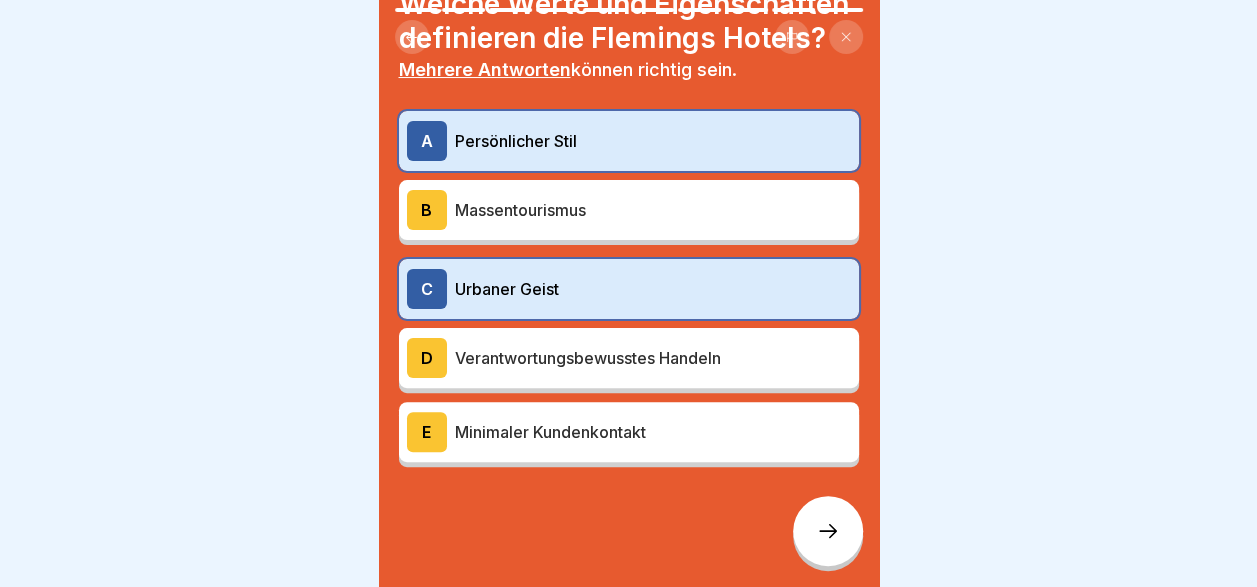 click on "D" at bounding box center (427, 358) 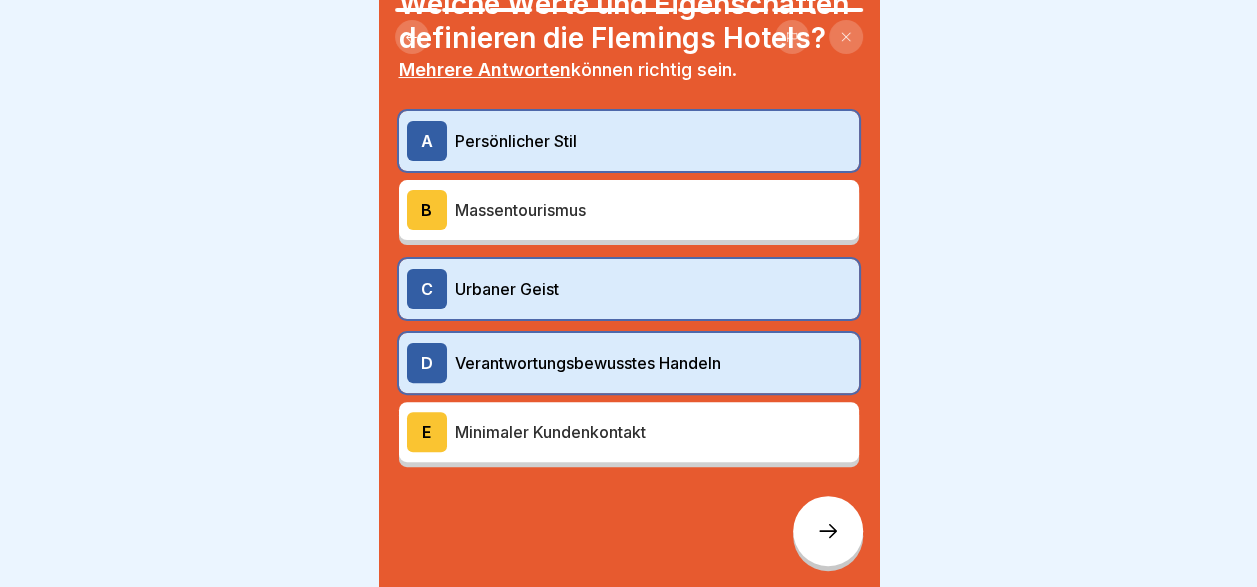 click 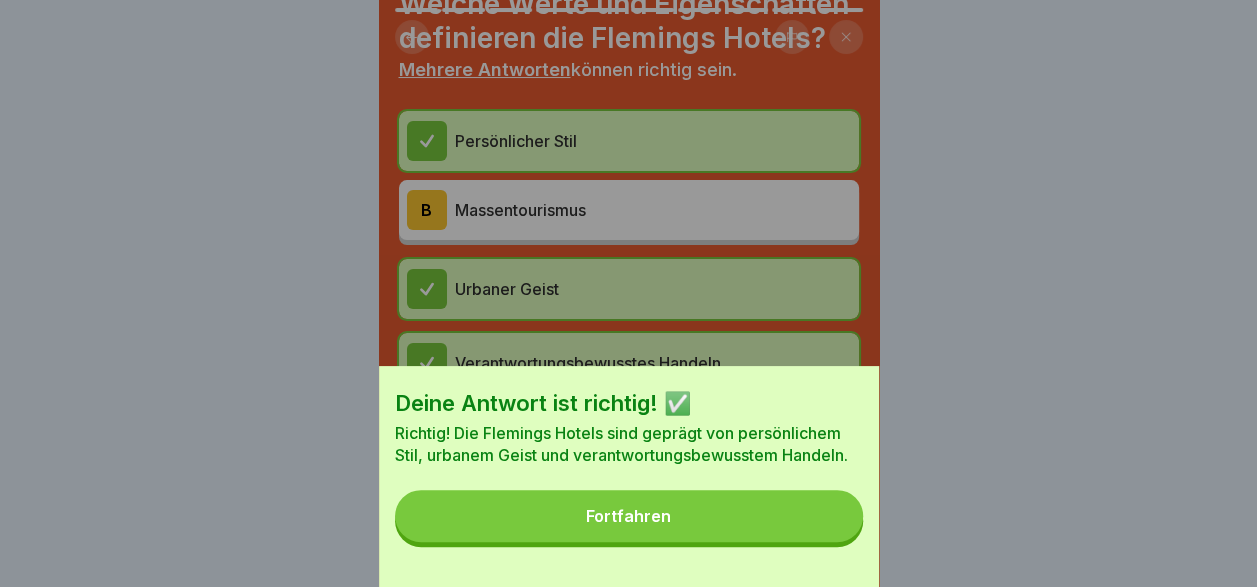 click on "Fortfahren" at bounding box center (629, 516) 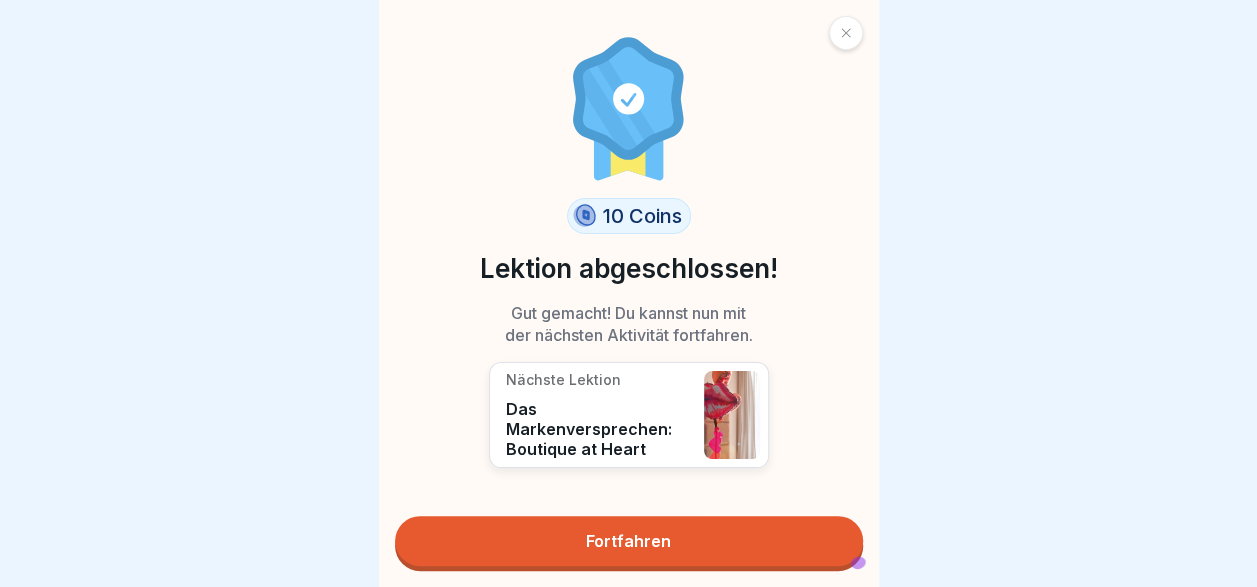 click on "Fortfahren" at bounding box center [629, 541] 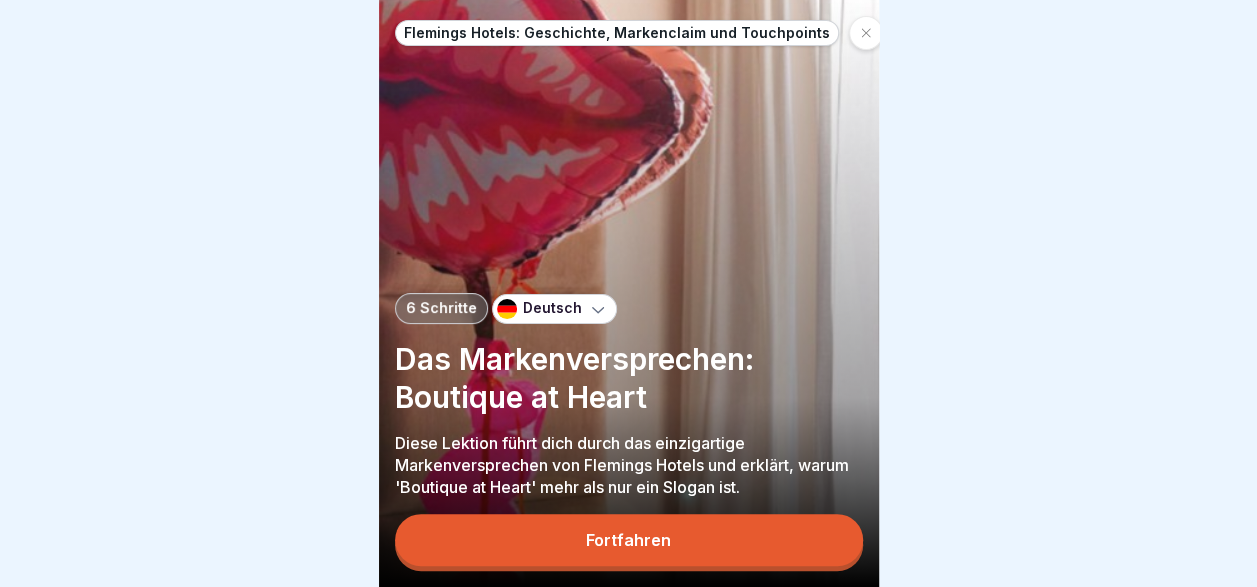 click on "Fortfahren" at bounding box center (628, 540) 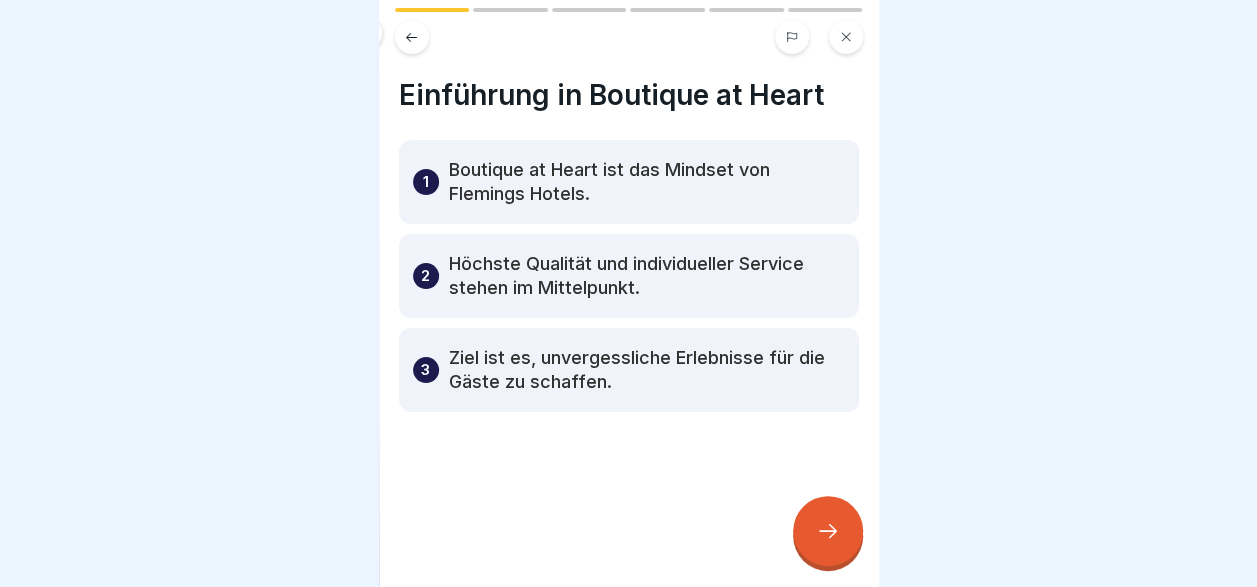 click 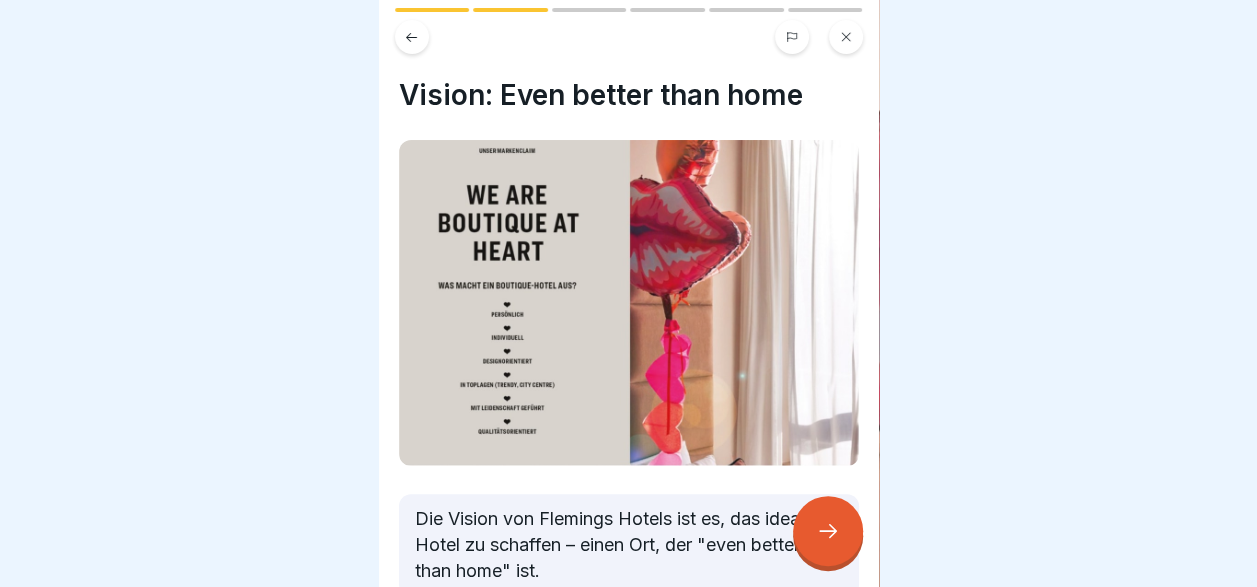 scroll, scrollTop: 100, scrollLeft: 0, axis: vertical 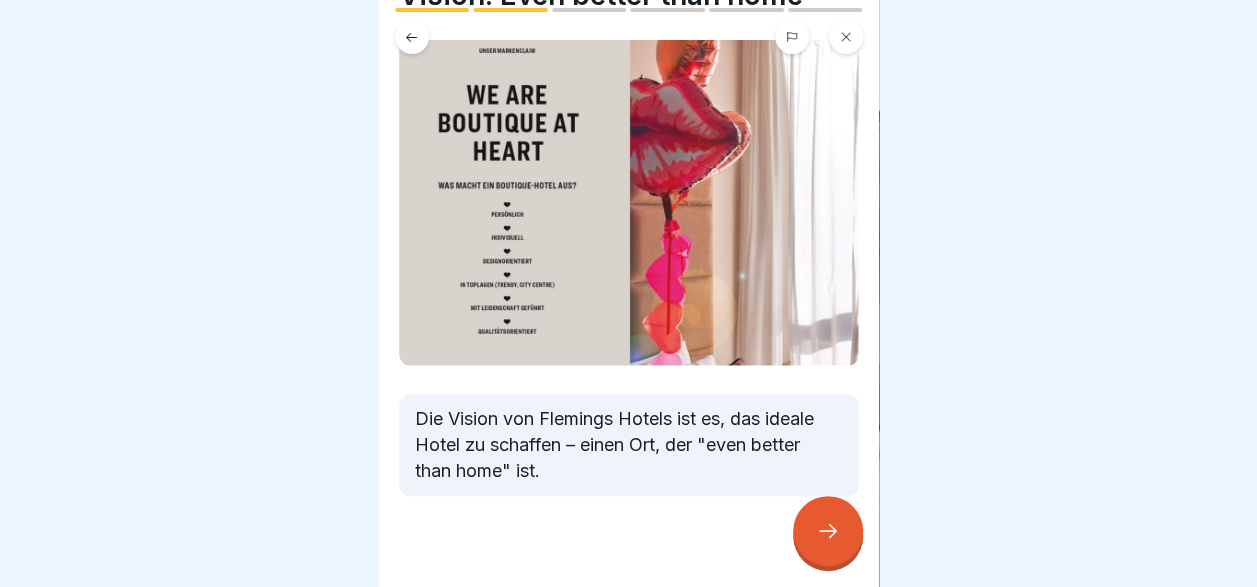 click 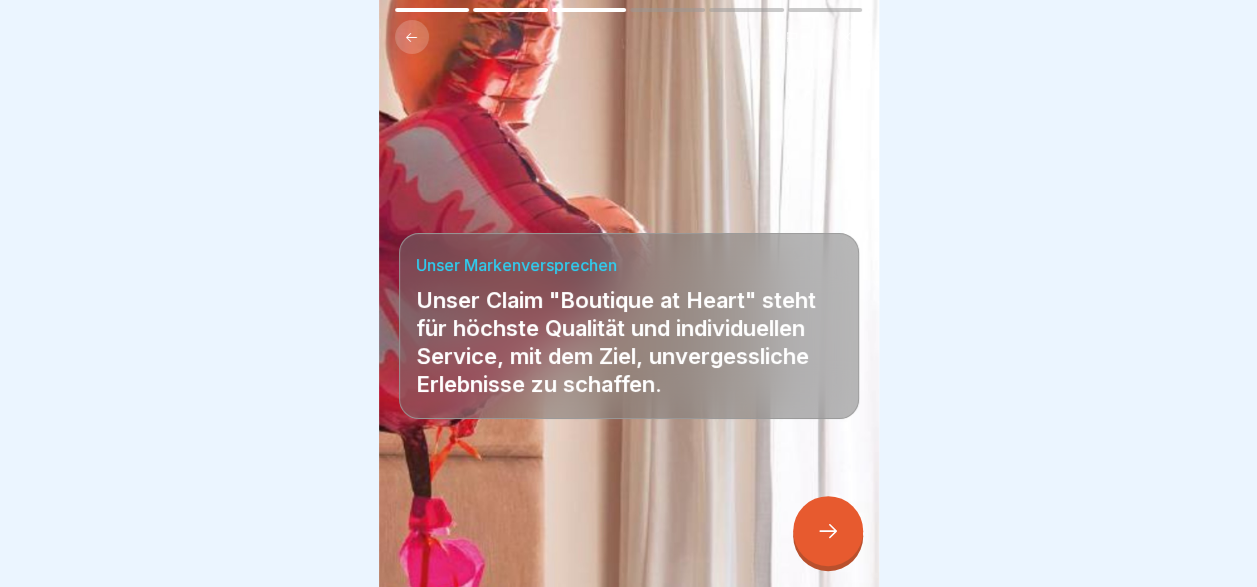 click 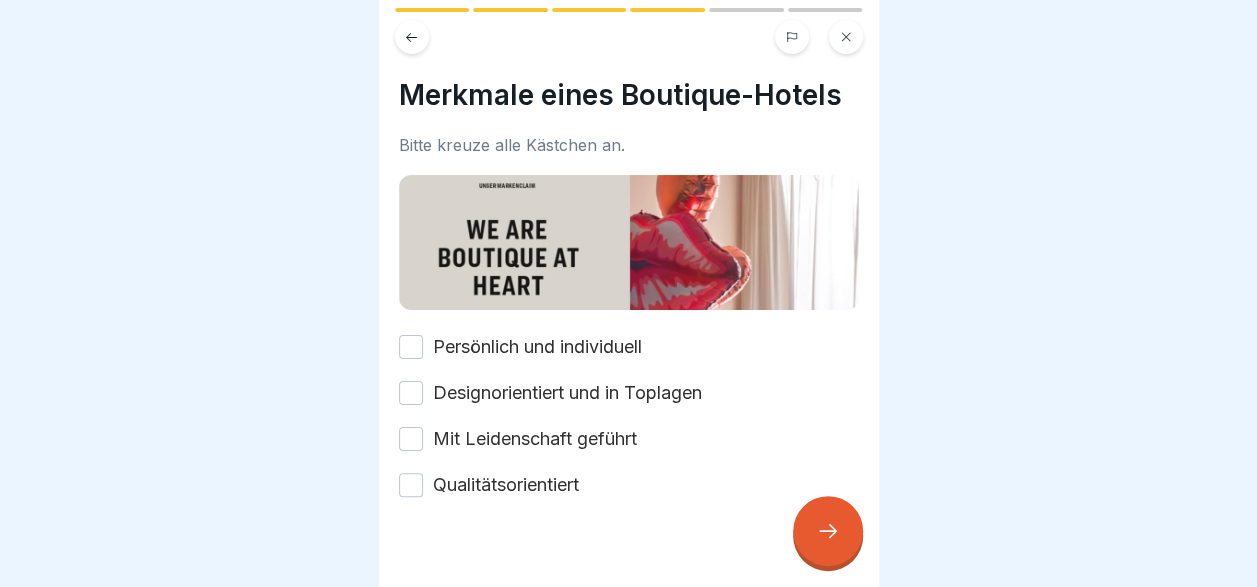 click on "Persönlich und individuell" at bounding box center [411, 347] 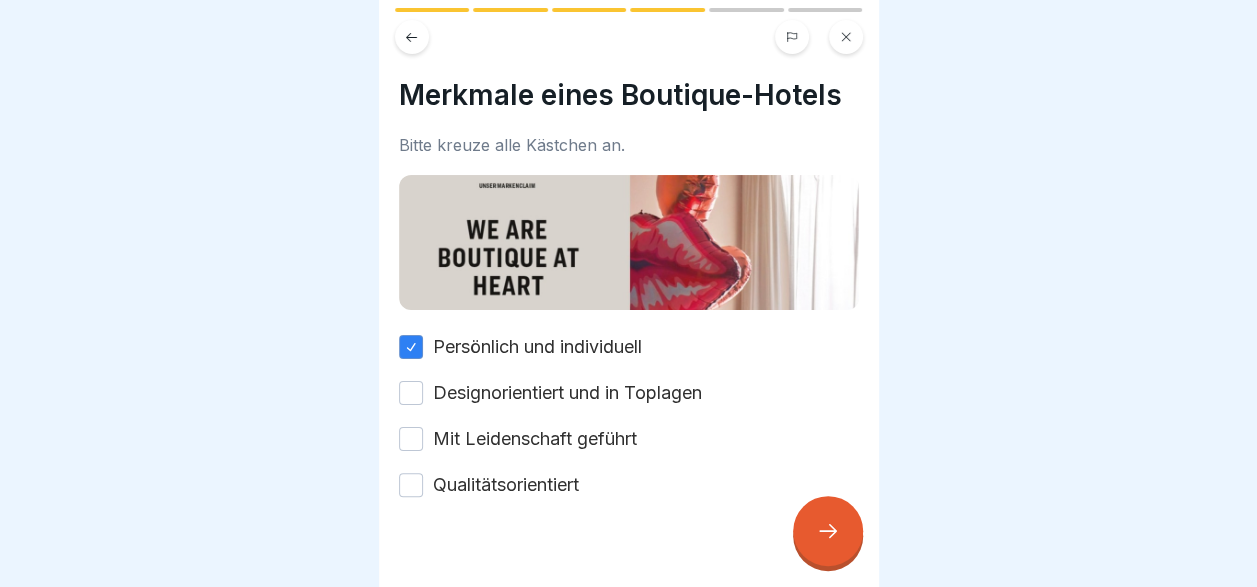 click on "Designorientiert und in Toplagen" at bounding box center [411, 393] 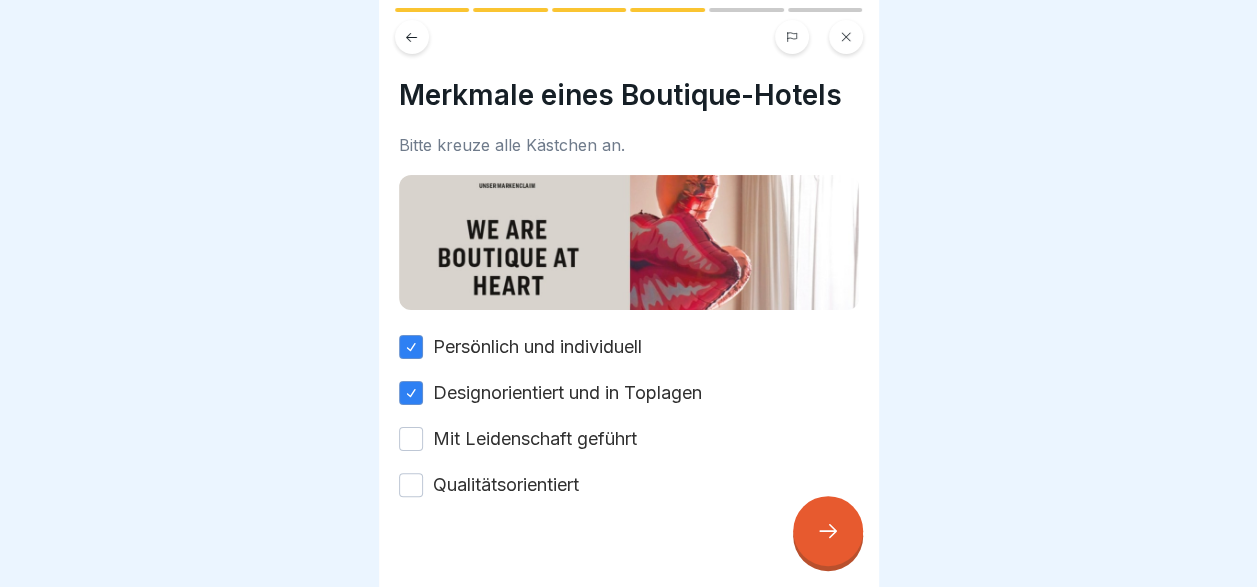 click on "Mit Leidenschaft geführt" at bounding box center (411, 439) 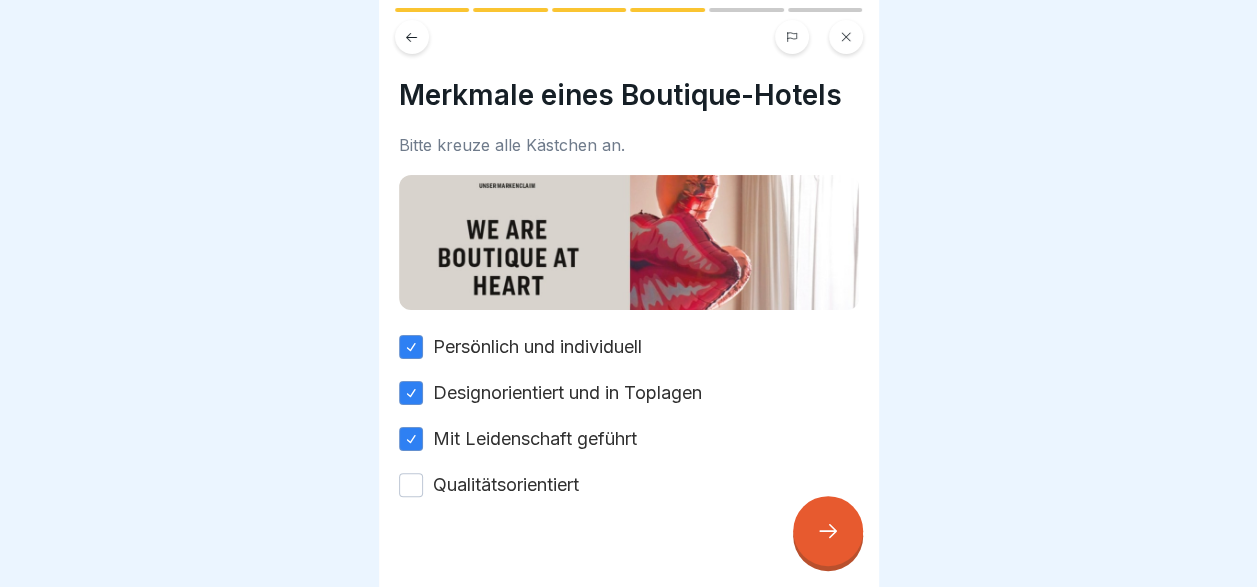 click on "Qualitätsorientiert" at bounding box center (411, 485) 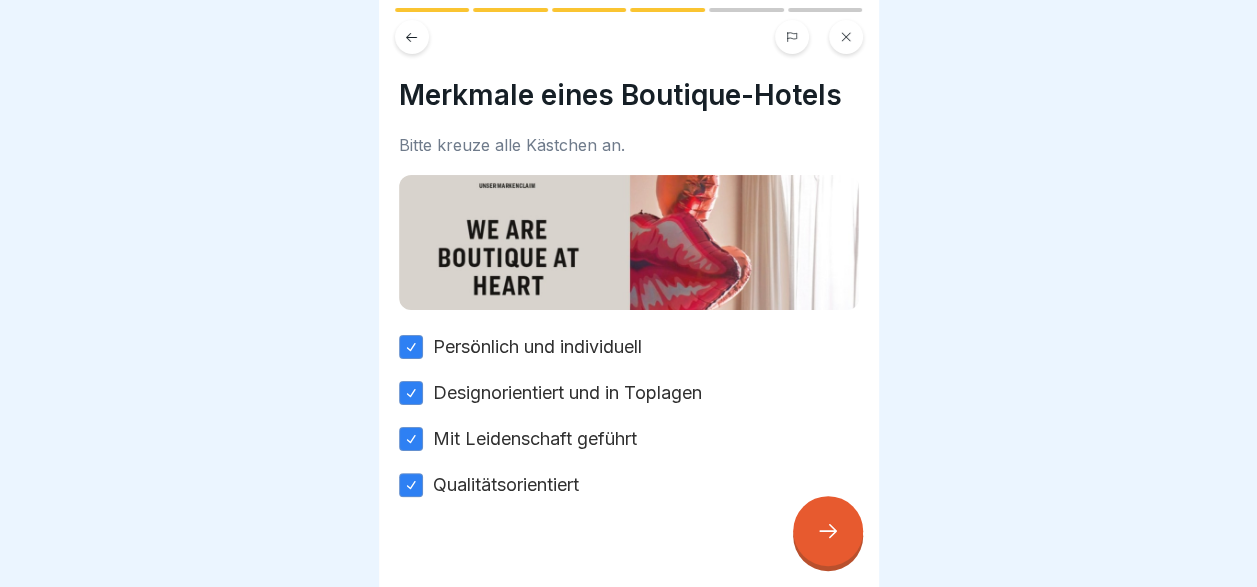 click 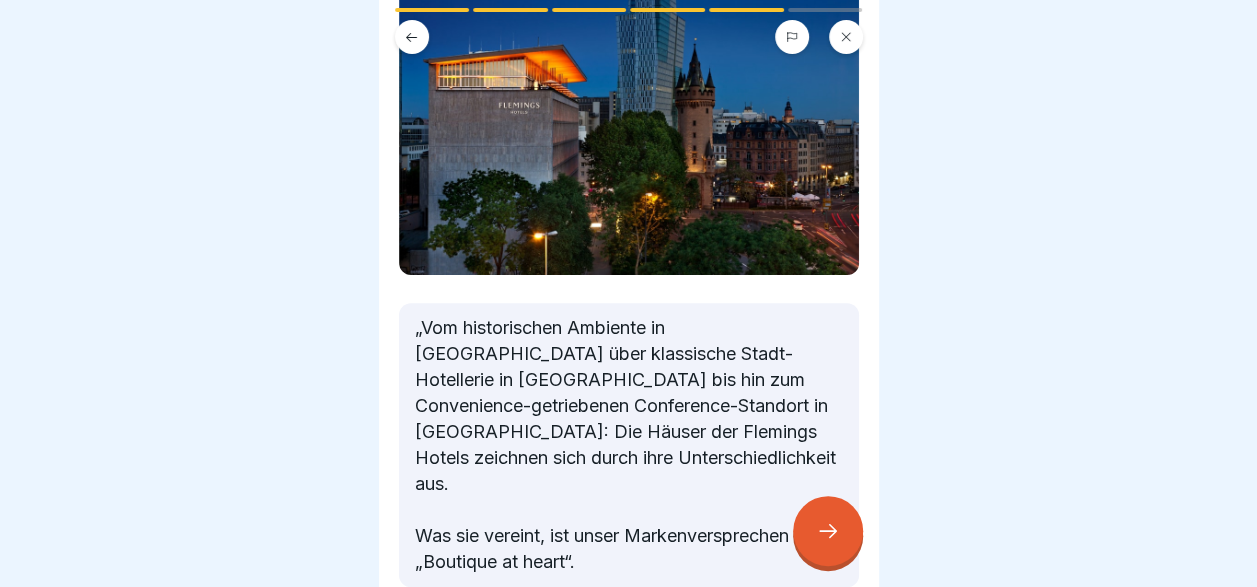 scroll, scrollTop: 200, scrollLeft: 0, axis: vertical 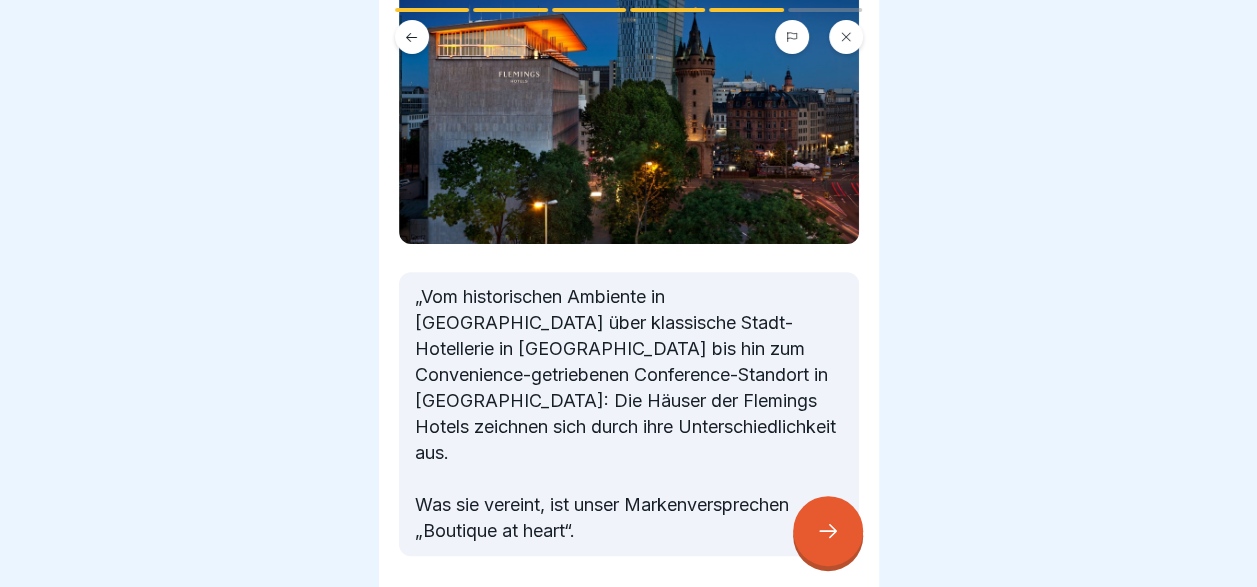 click 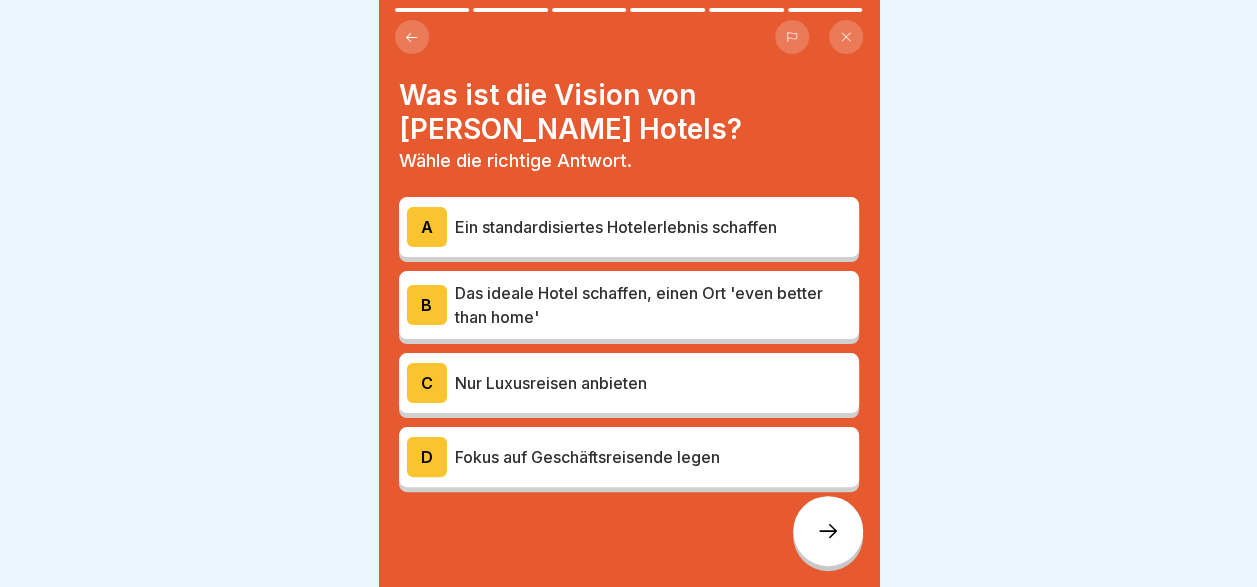 click on "B" at bounding box center [427, 305] 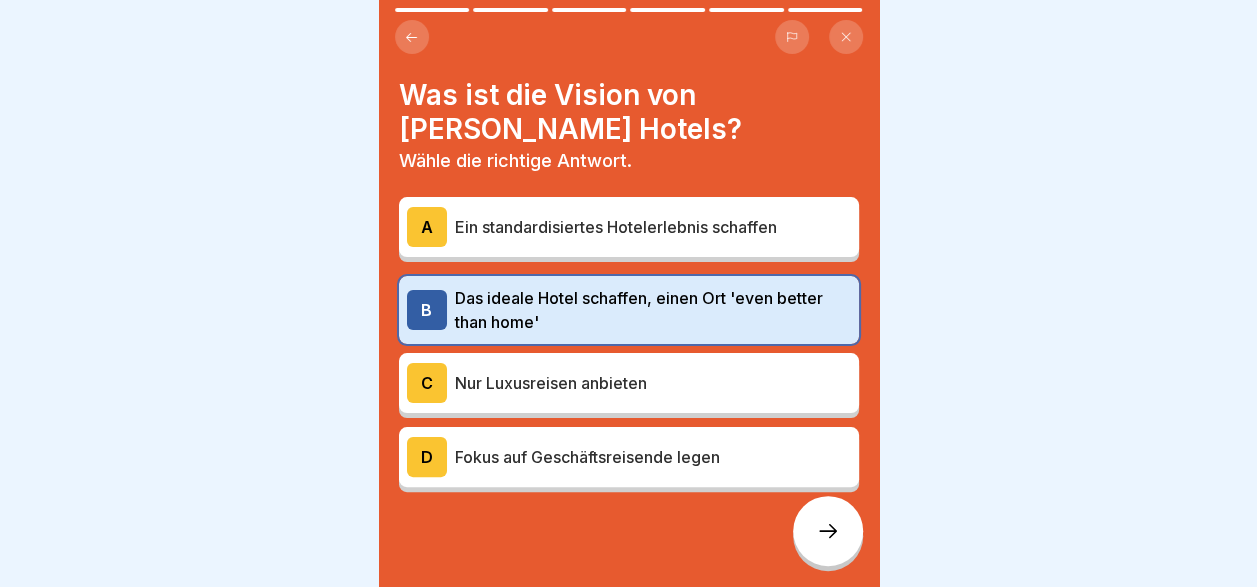 click 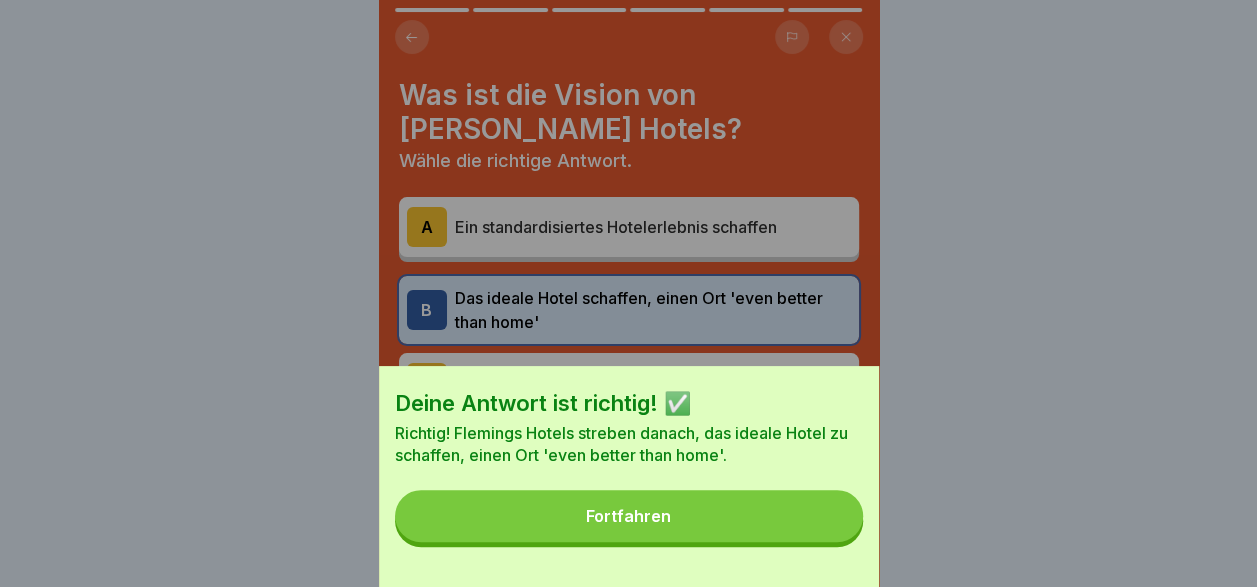 click on "Fortfahren" at bounding box center [628, 516] 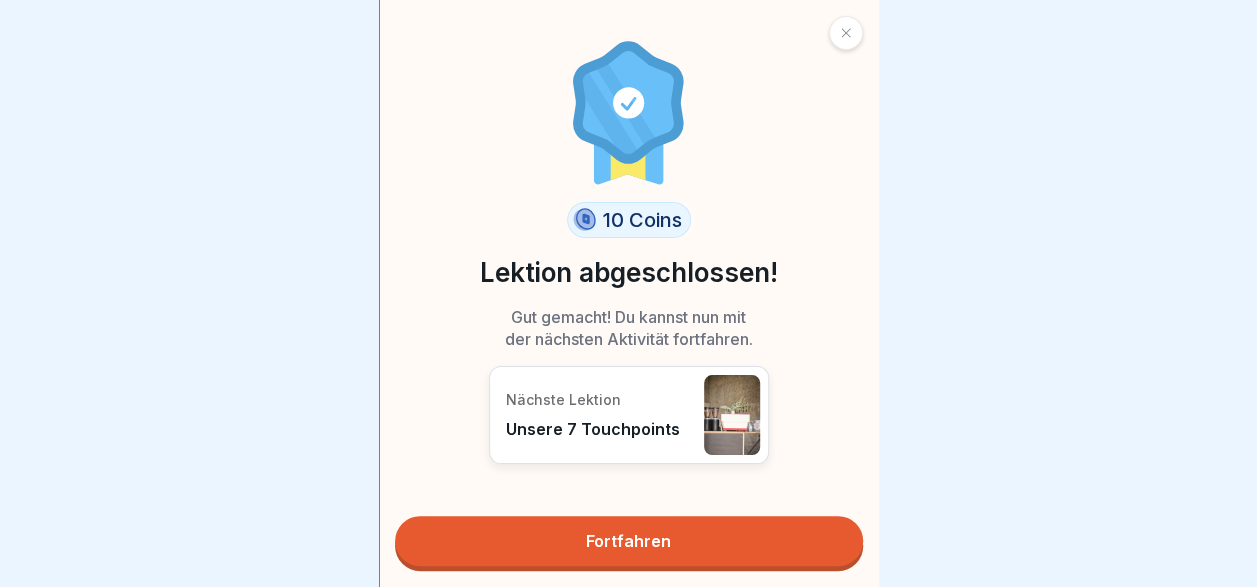click on "Fortfahren" at bounding box center (629, 541) 